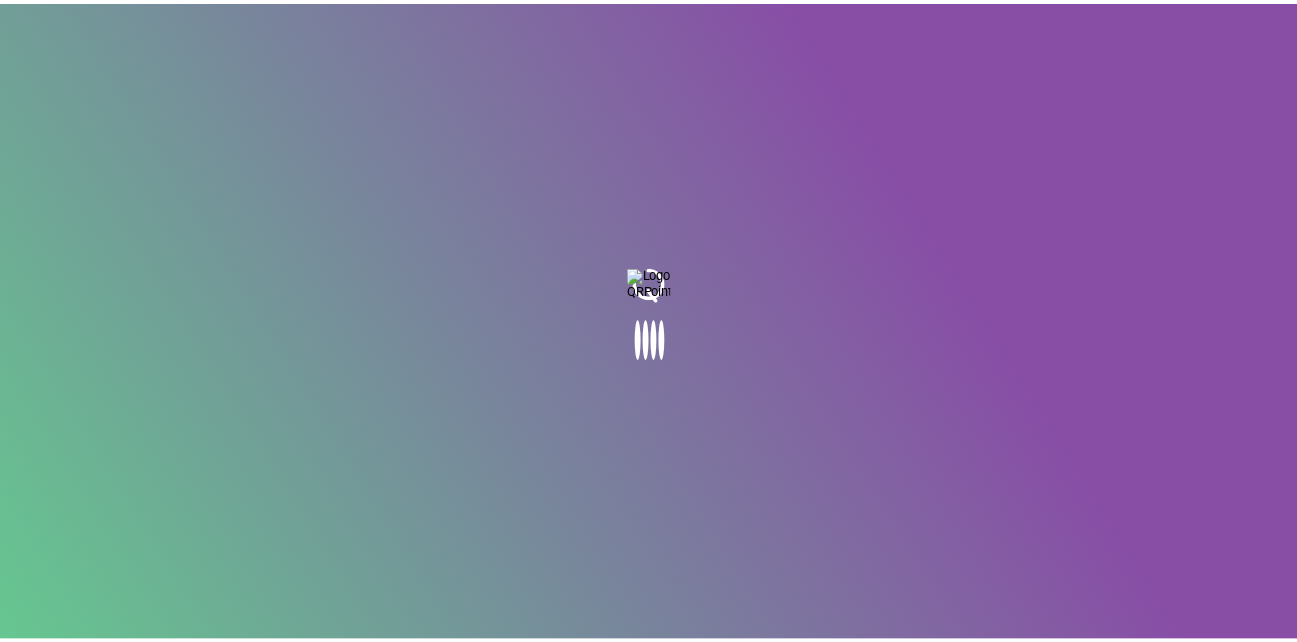 scroll, scrollTop: 0, scrollLeft: 0, axis: both 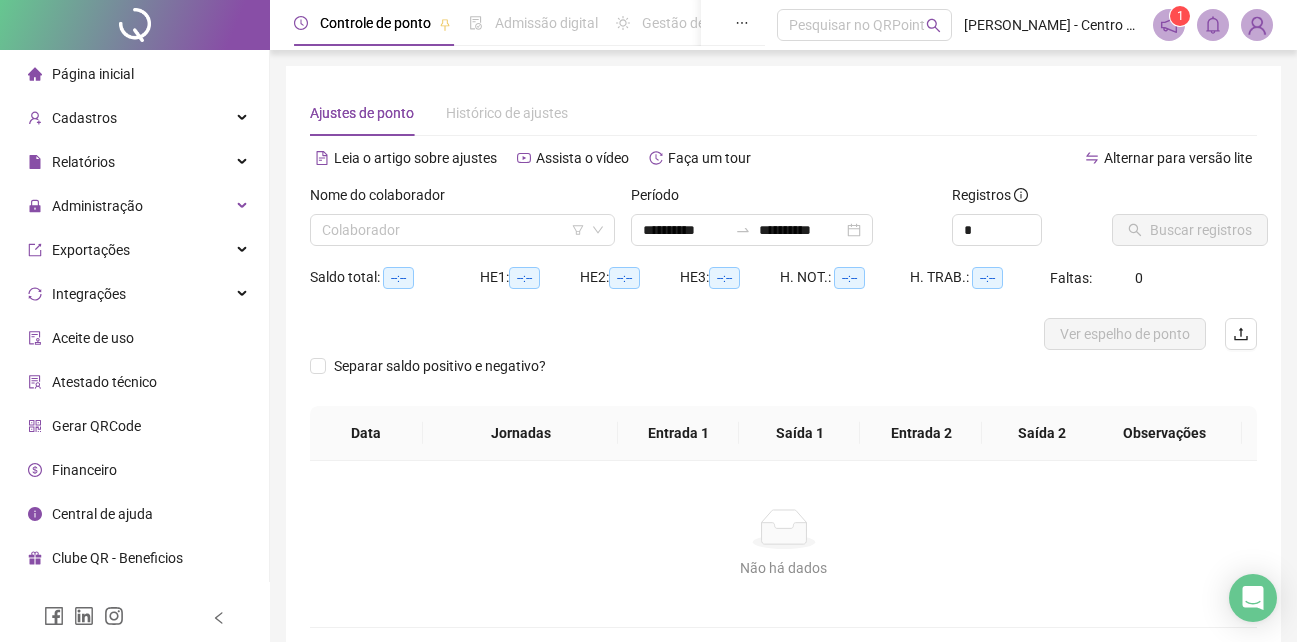 type on "**********" 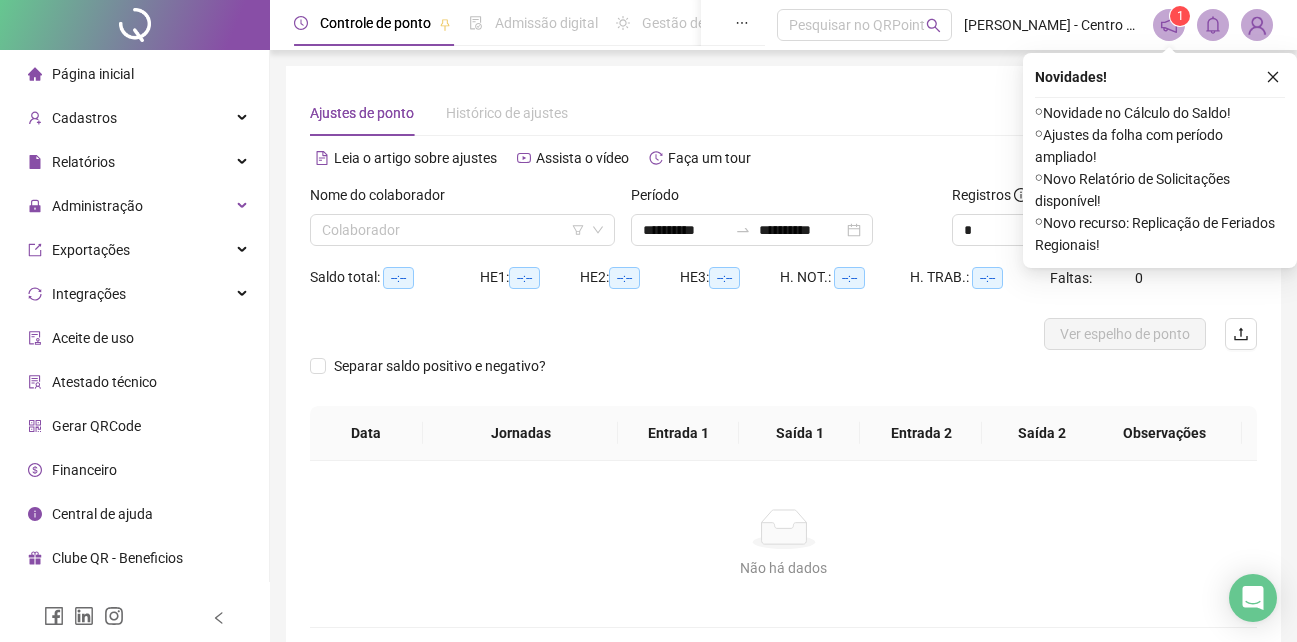 click on "Página inicial" at bounding box center (93, 74) 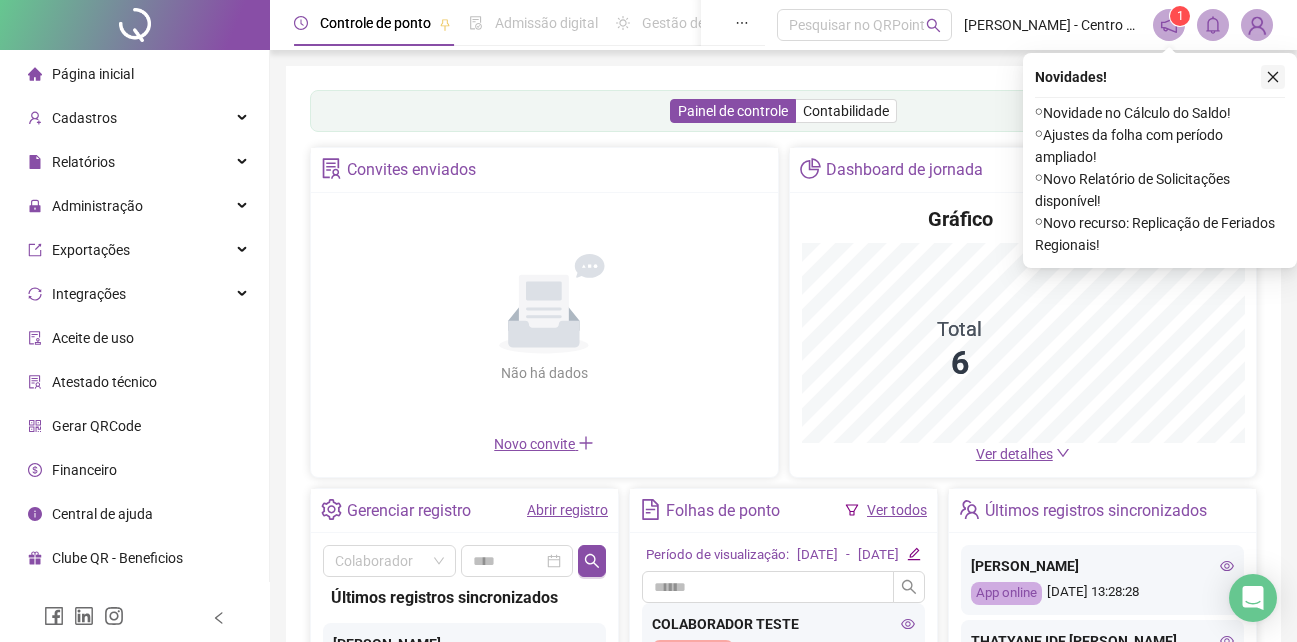click 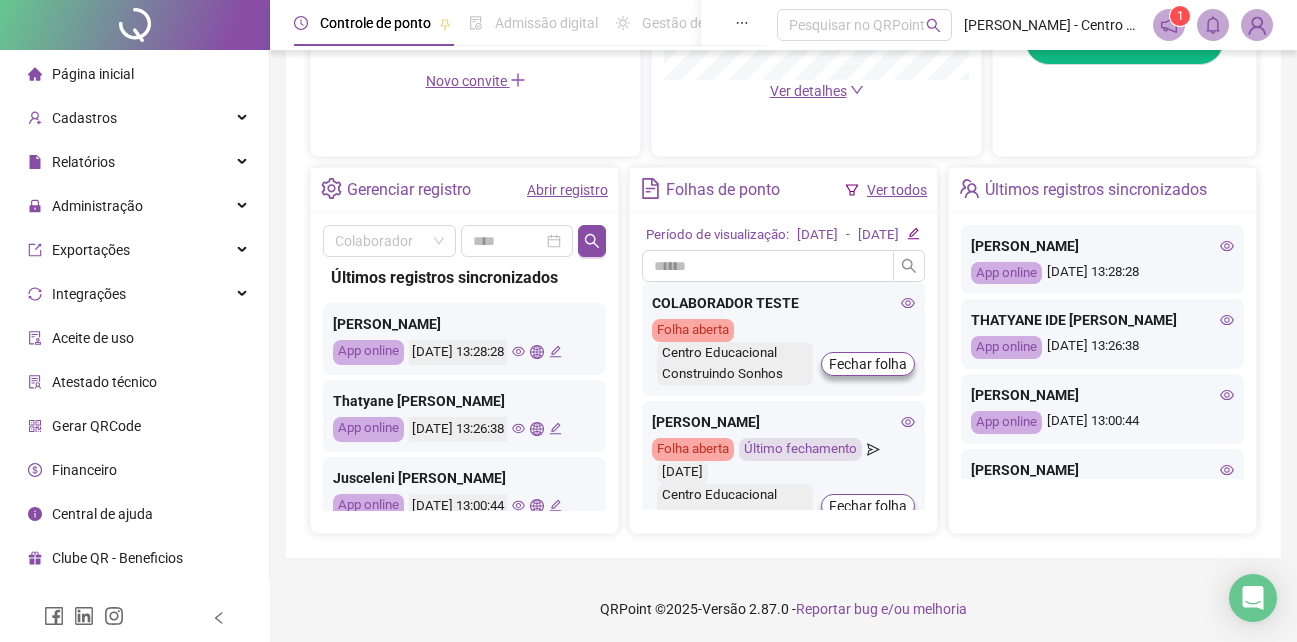 scroll, scrollTop: 680, scrollLeft: 0, axis: vertical 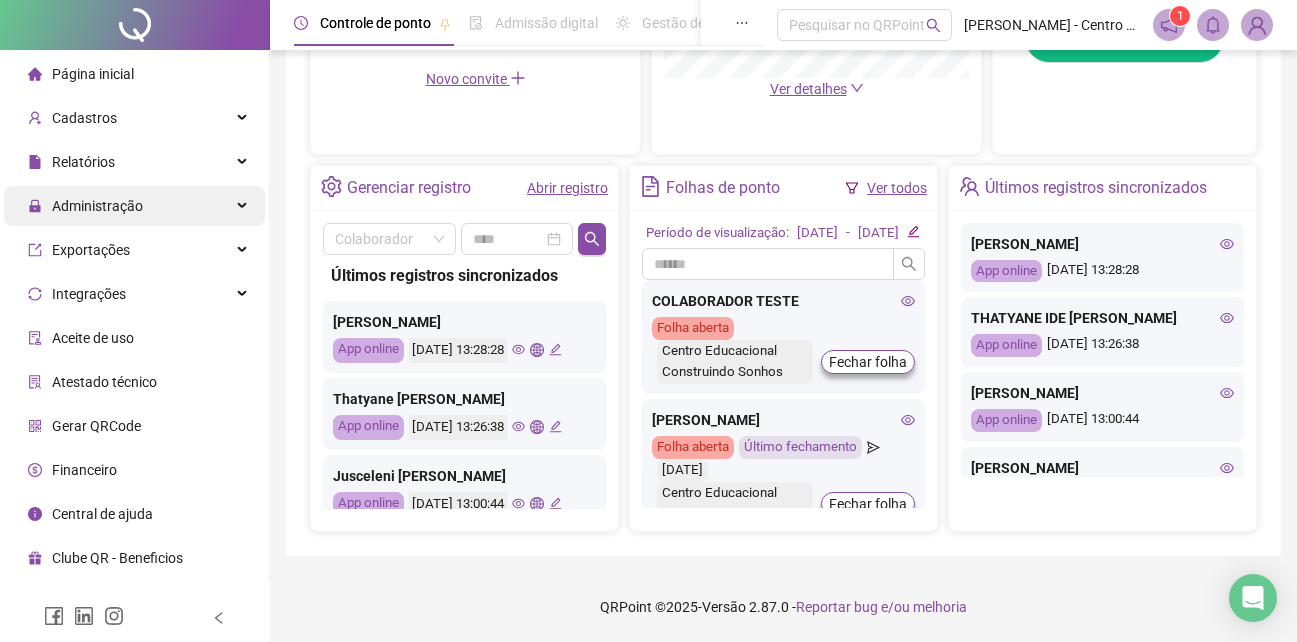 click on "Administração" at bounding box center [97, 206] 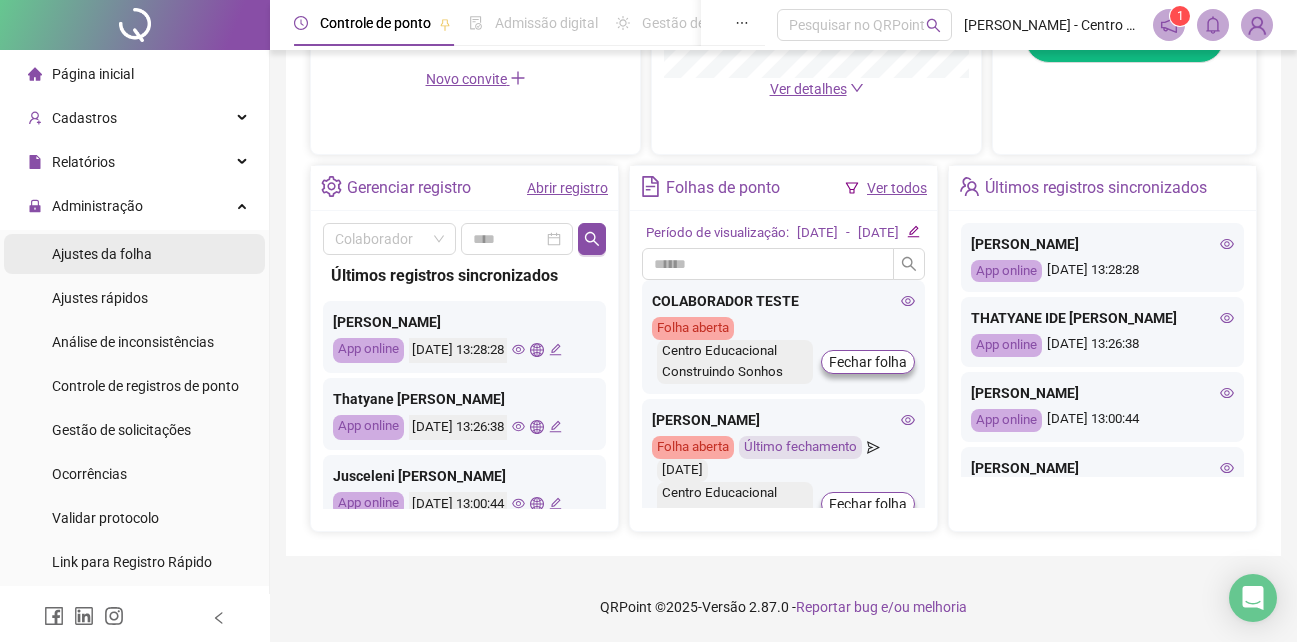click on "Ajustes da folha" at bounding box center (102, 254) 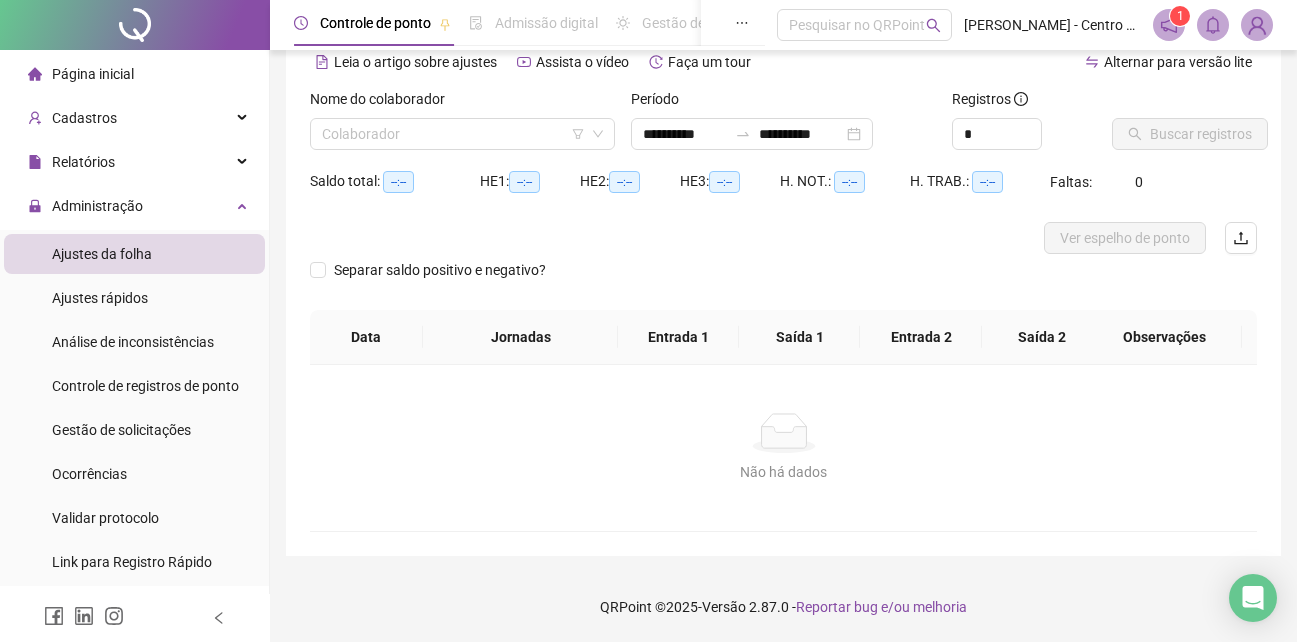 scroll, scrollTop: 96, scrollLeft: 0, axis: vertical 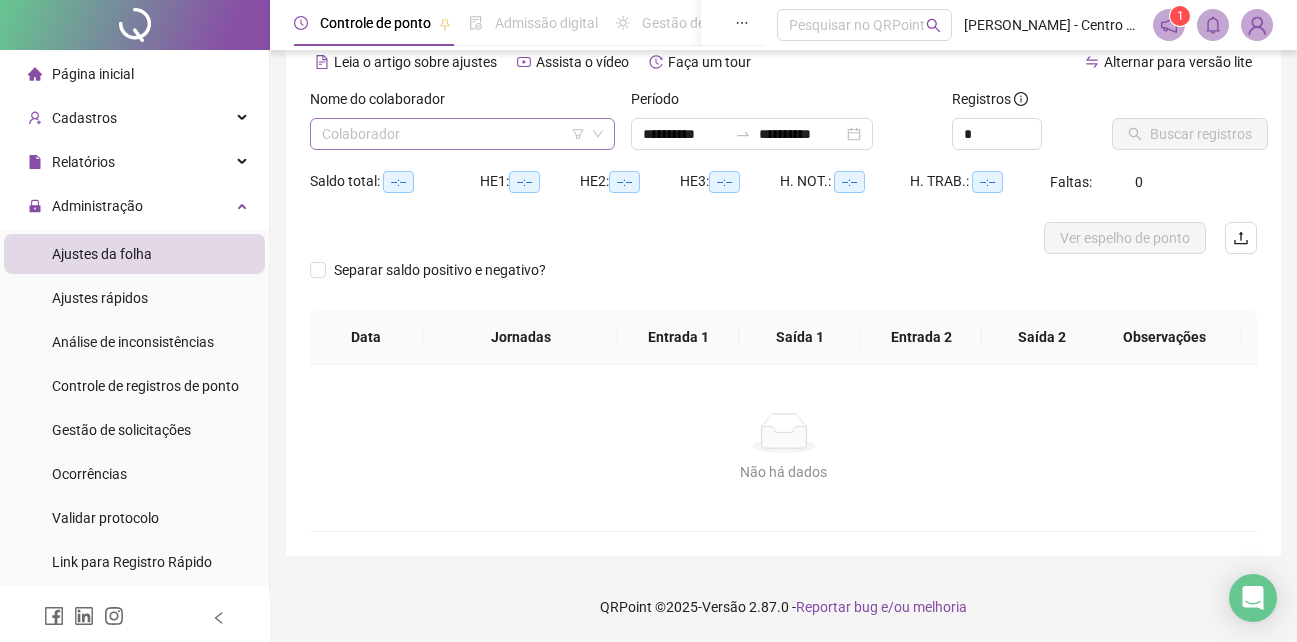 click at bounding box center (456, 134) 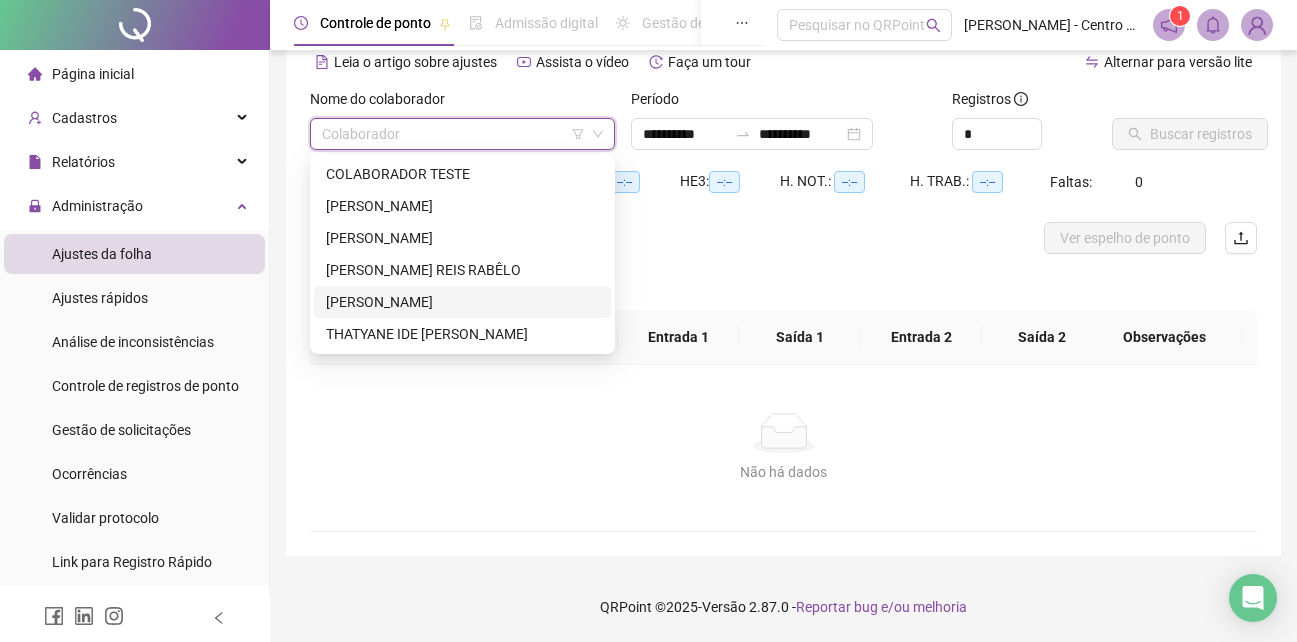 click on "[PERSON_NAME]" at bounding box center (462, 302) 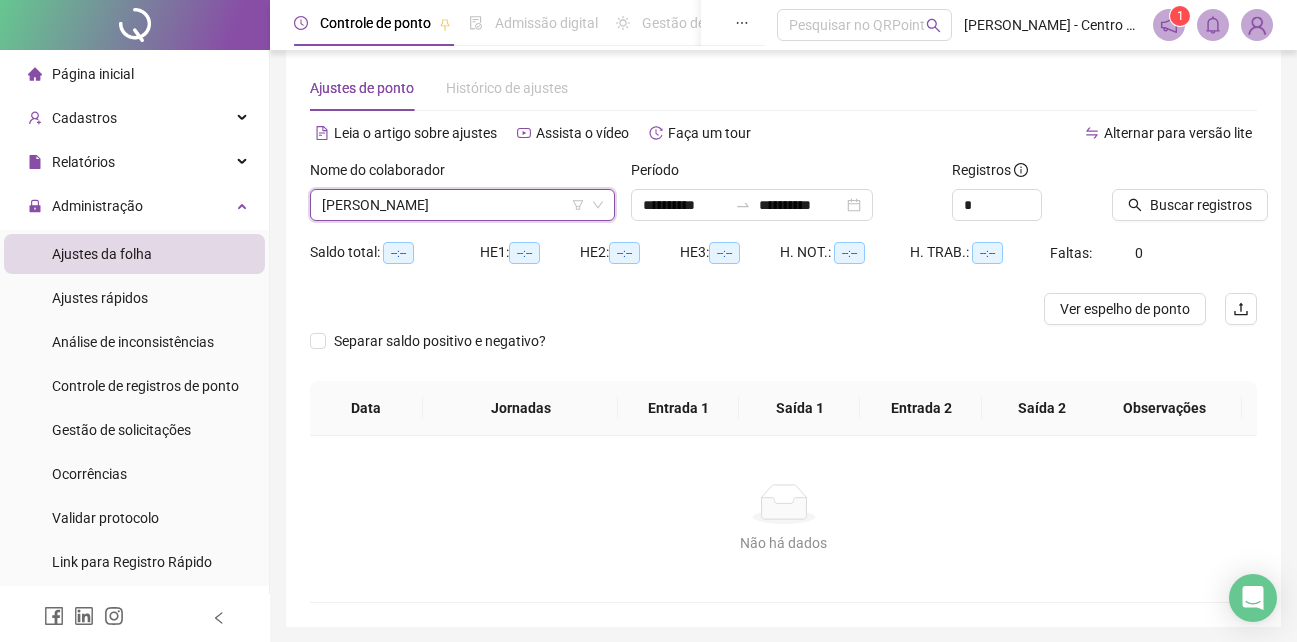 scroll, scrollTop: 0, scrollLeft: 0, axis: both 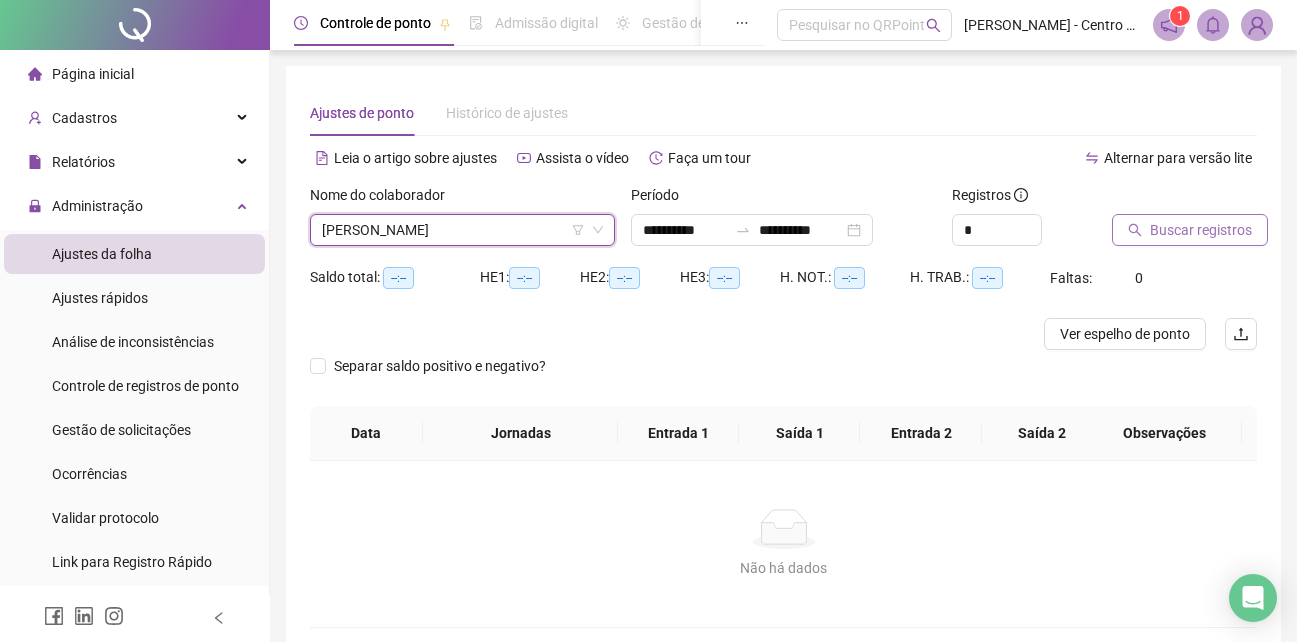 click on "Buscar registros" at bounding box center (1201, 230) 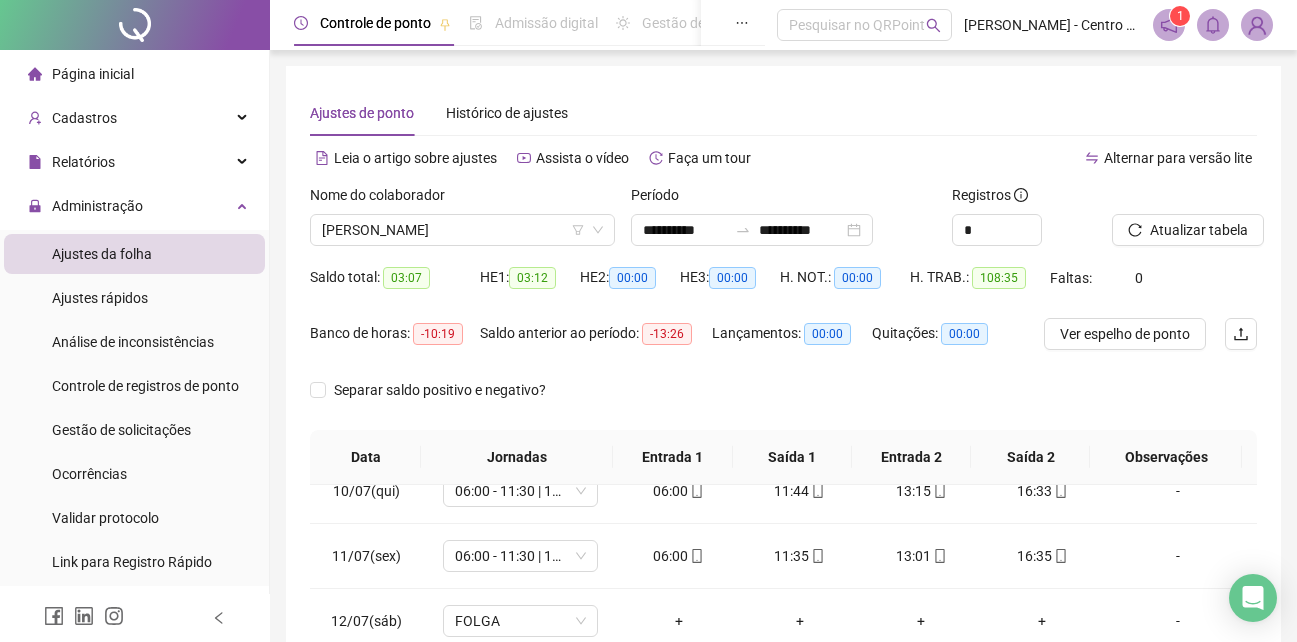 scroll, scrollTop: 613, scrollLeft: 0, axis: vertical 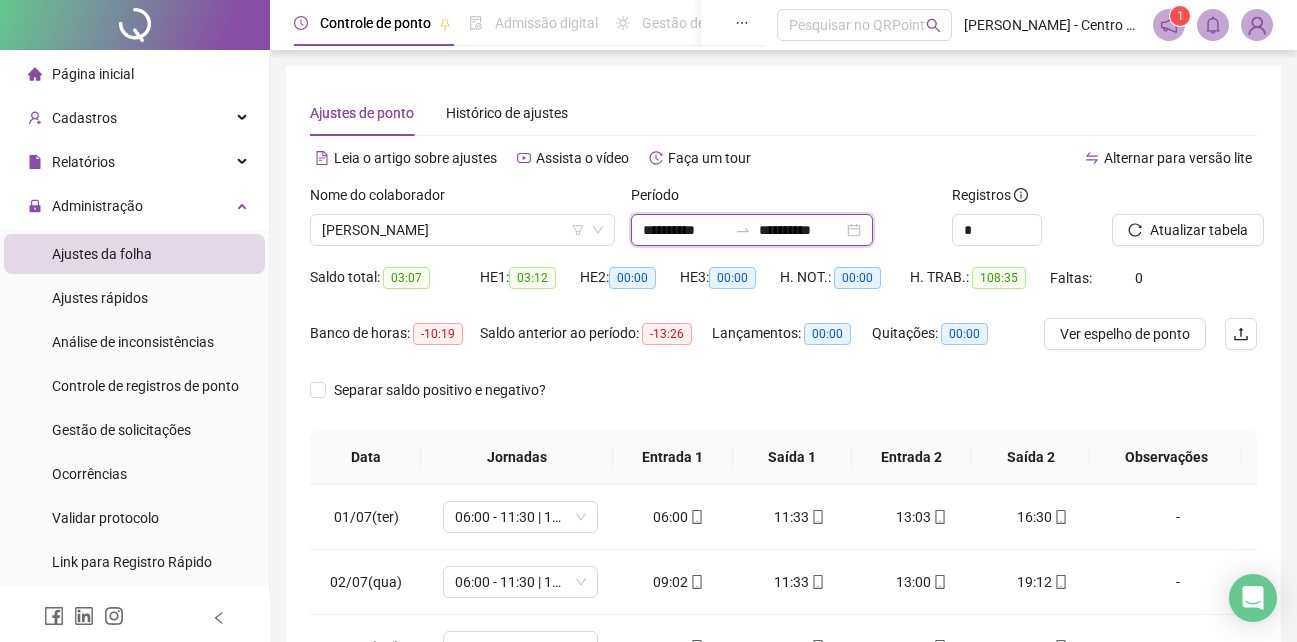 click on "**********" at bounding box center [685, 230] 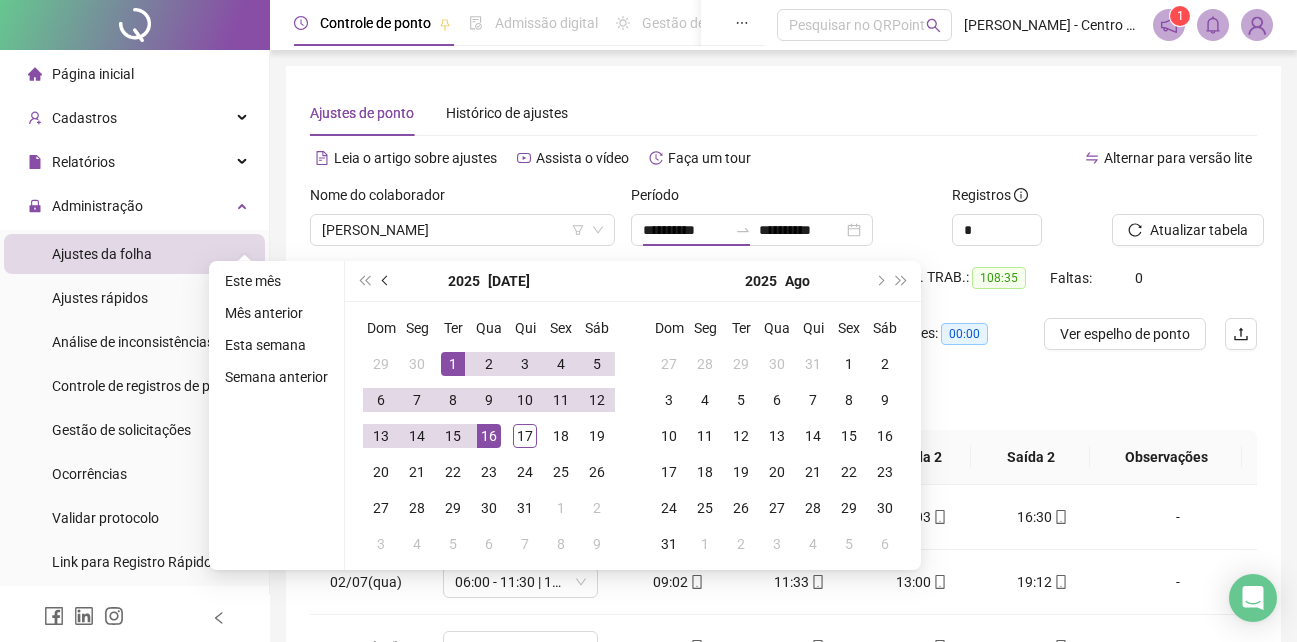click at bounding box center [386, 281] 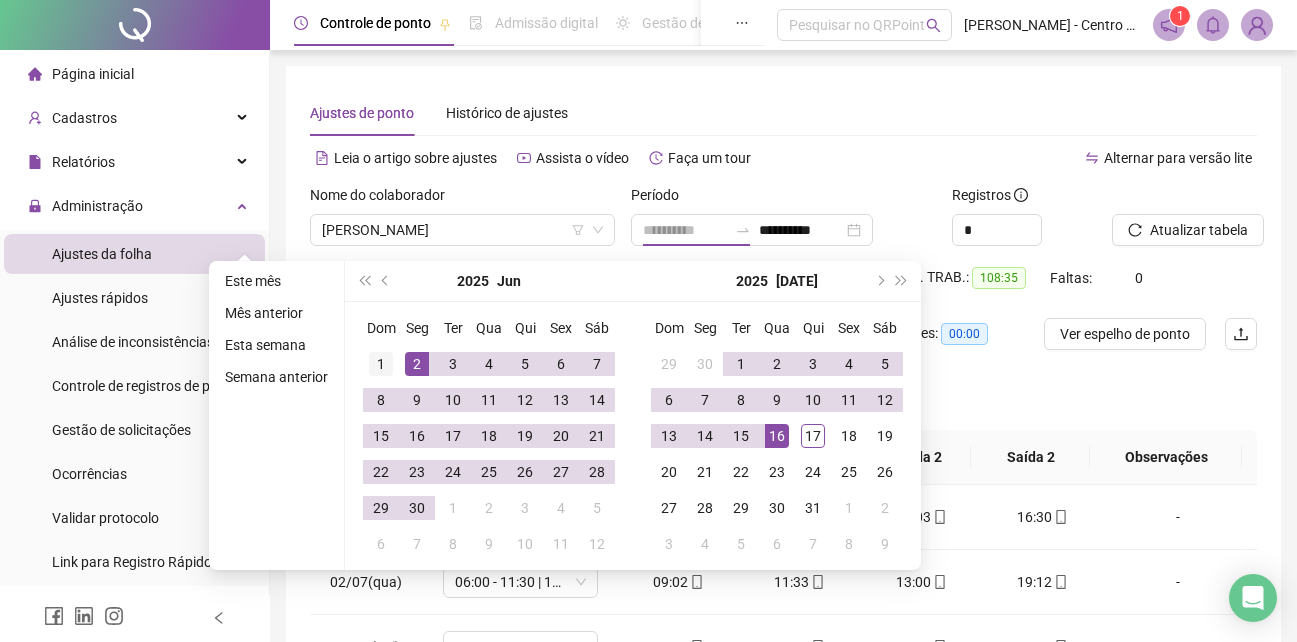 type on "**********" 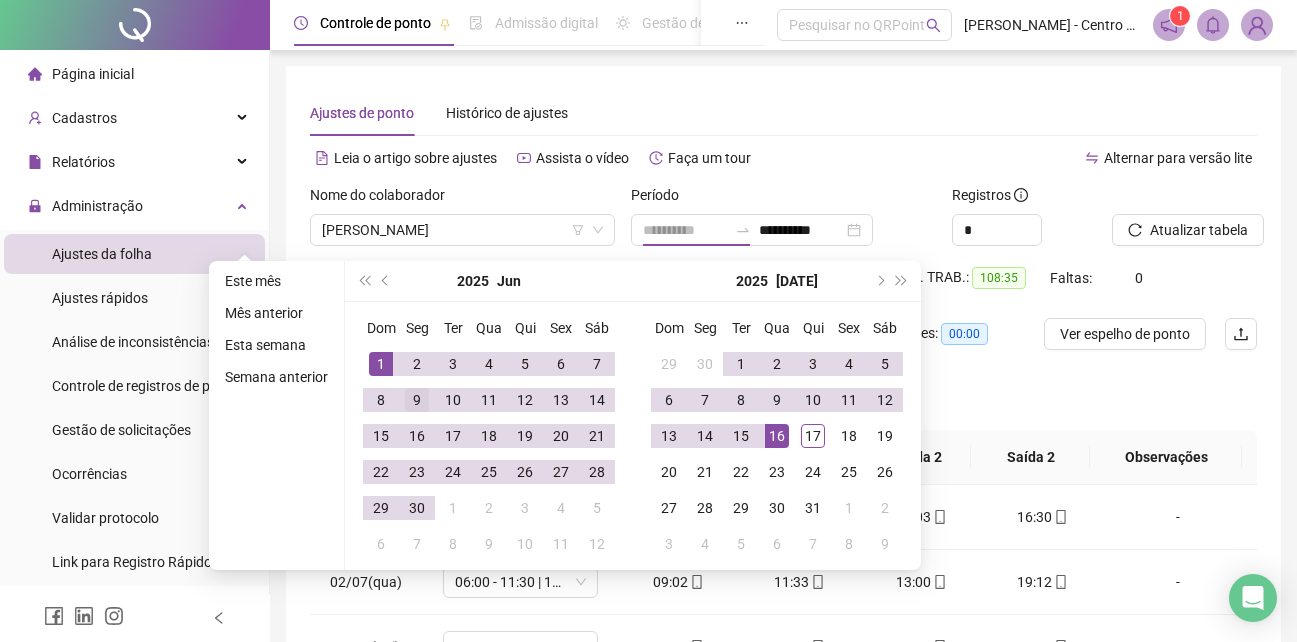 drag, startPoint x: 393, startPoint y: 370, endPoint x: 403, endPoint y: 409, distance: 40.261642 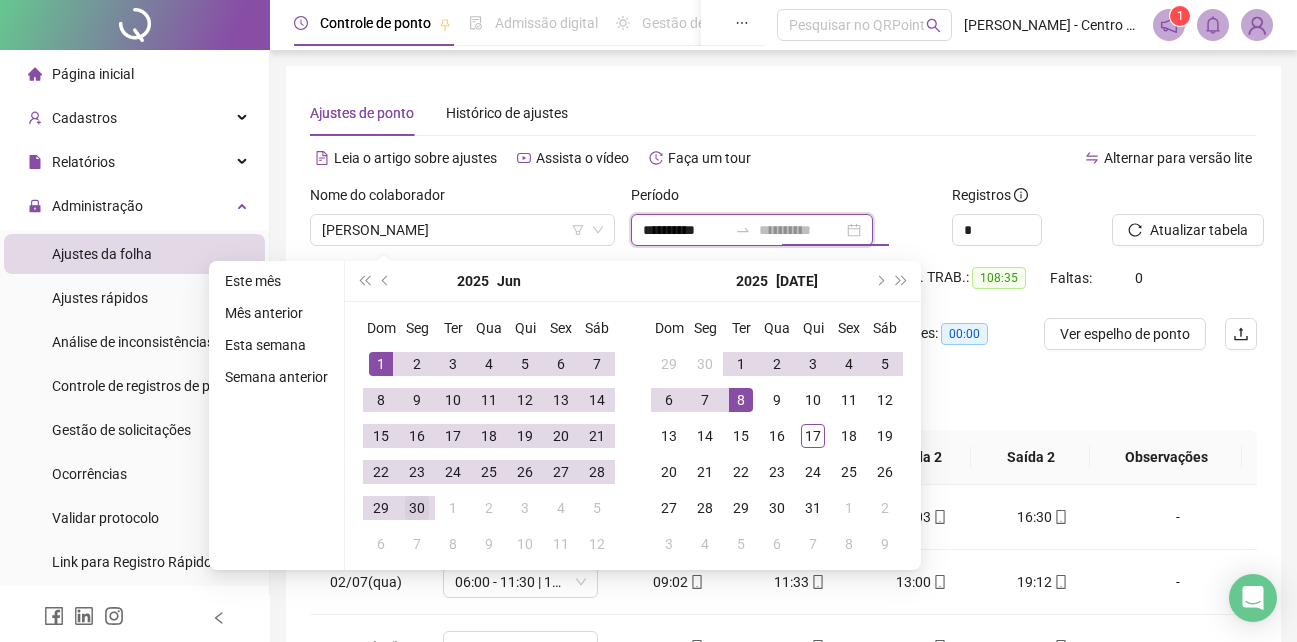 type on "**********" 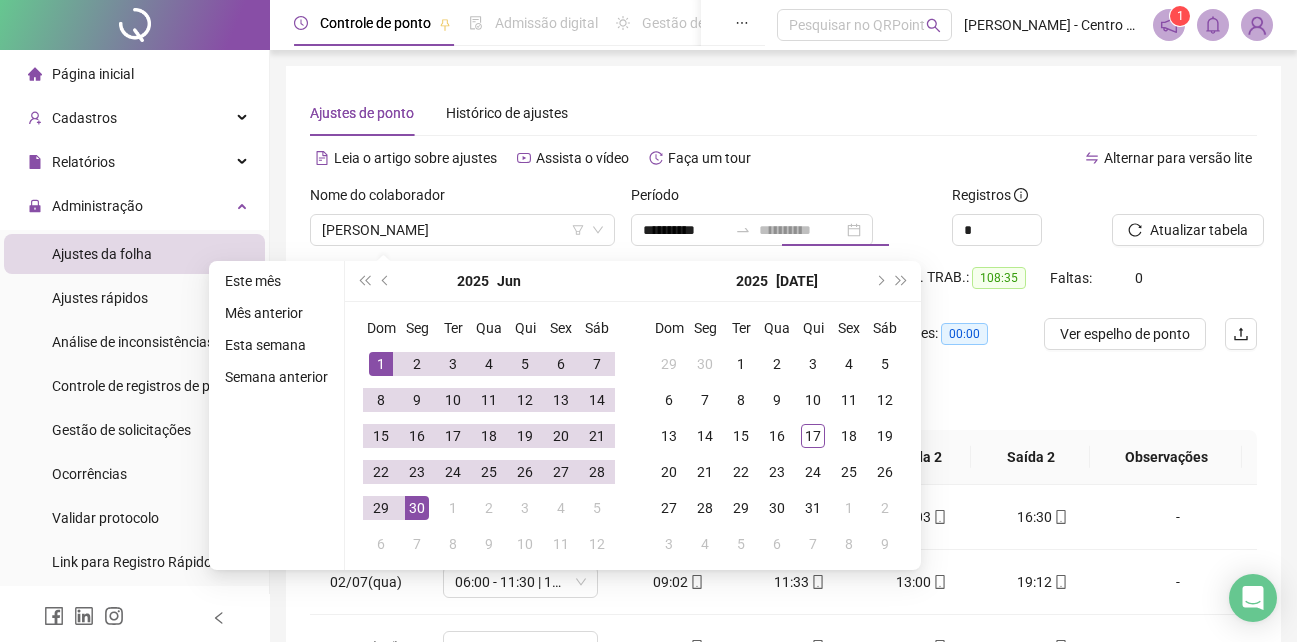 click on "30" at bounding box center [417, 508] 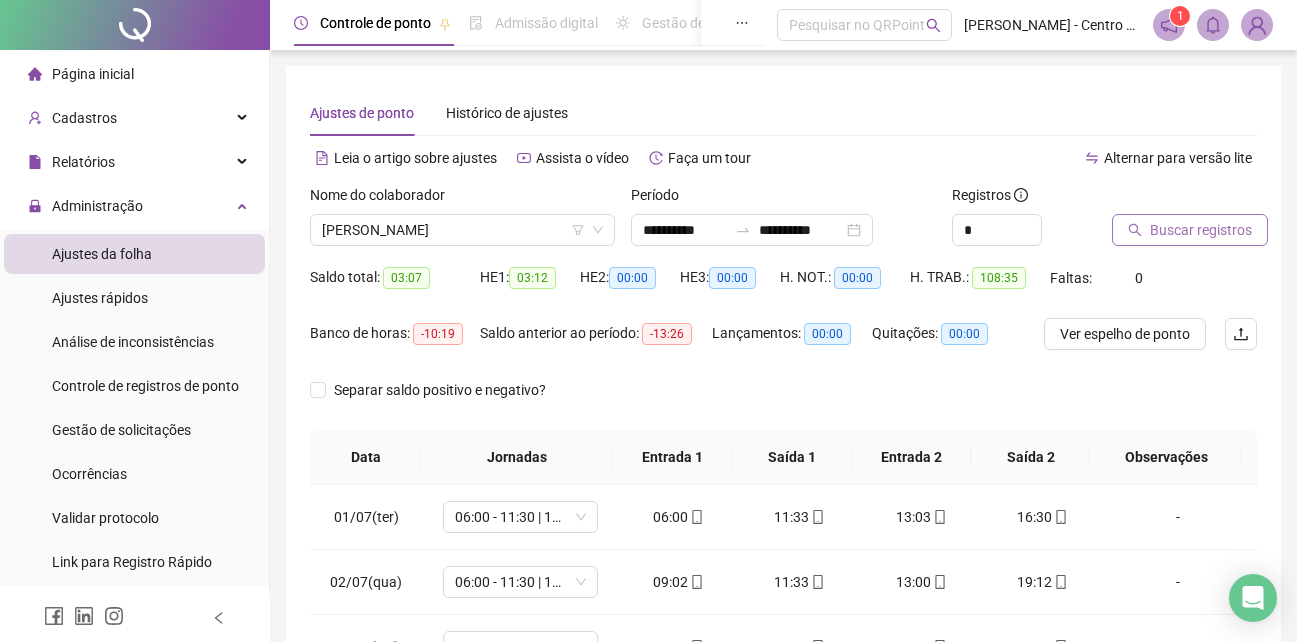 click on "Buscar registros" at bounding box center [1201, 230] 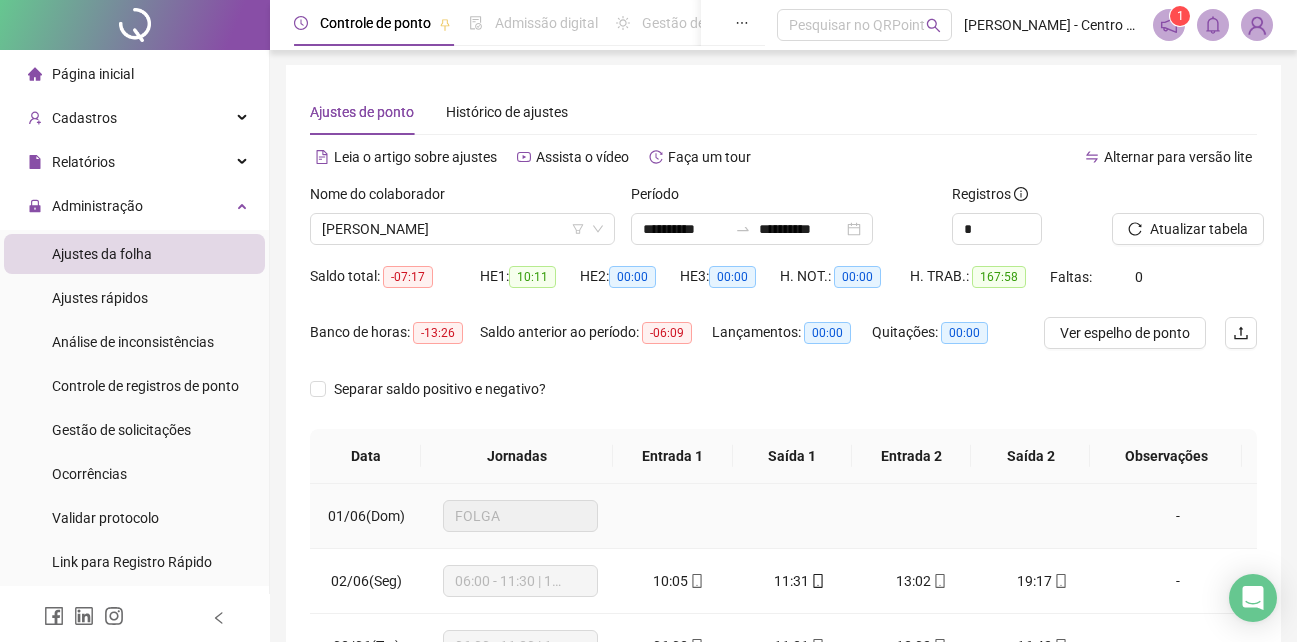 scroll, scrollTop: 380, scrollLeft: 0, axis: vertical 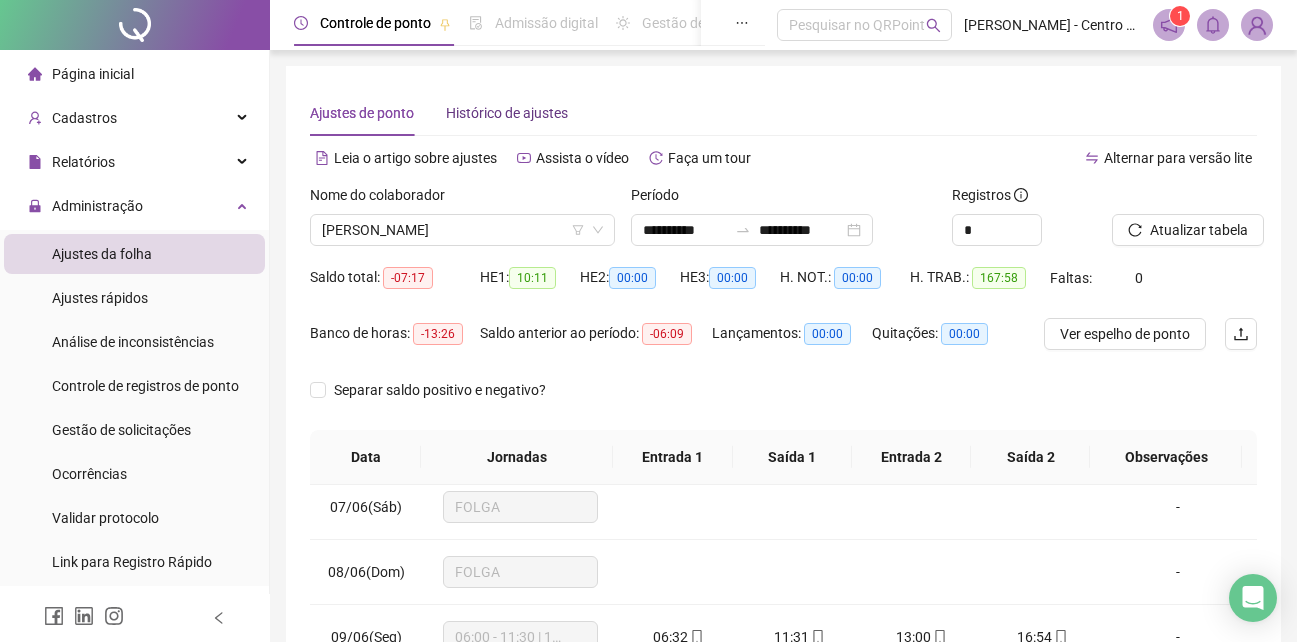 click on "Histórico de ajustes" at bounding box center (507, 113) 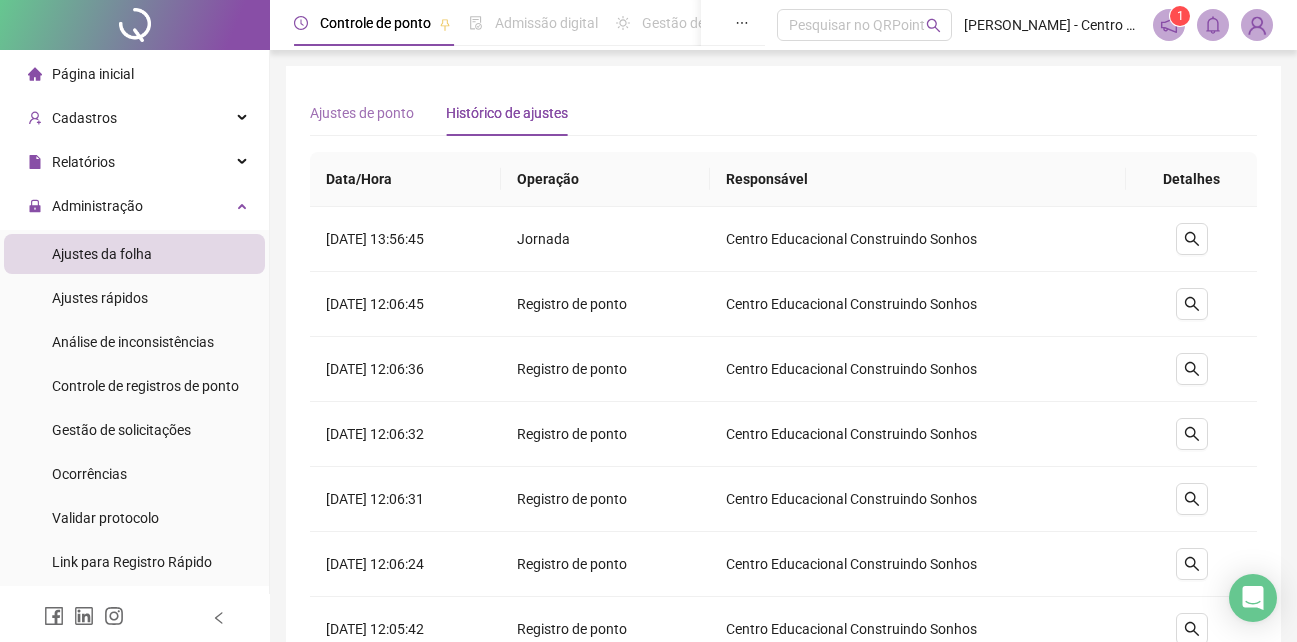 click on "Ajustes de ponto" at bounding box center (362, 113) 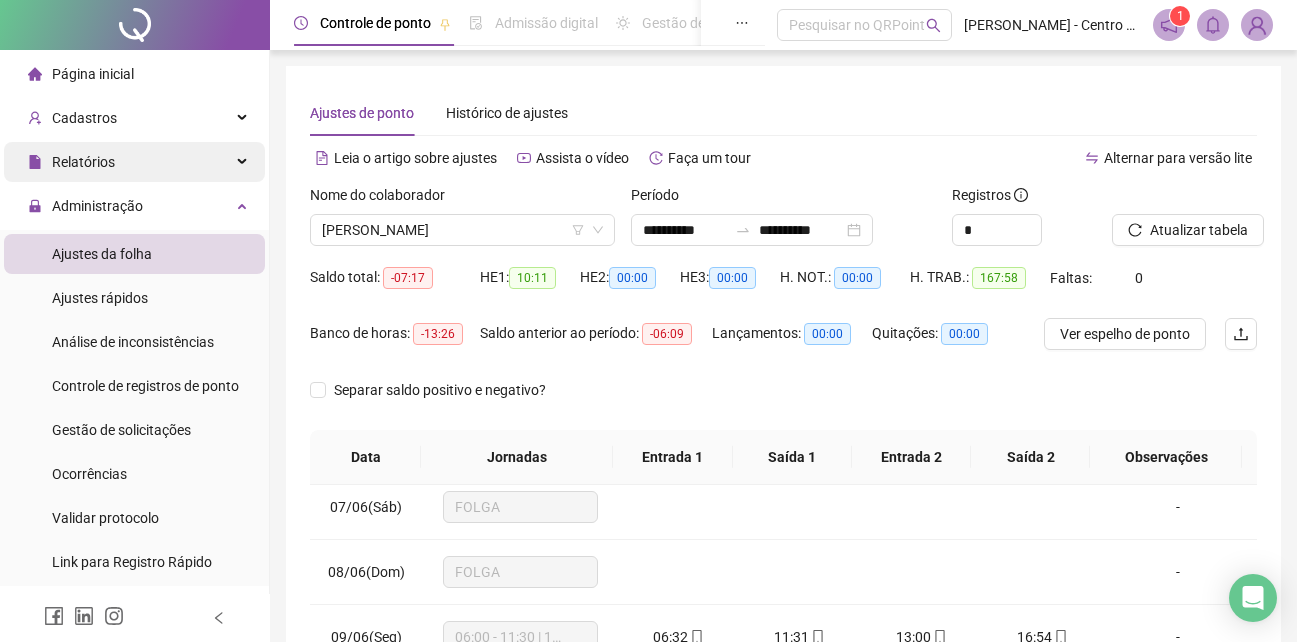 click on "Relatórios" at bounding box center [134, 162] 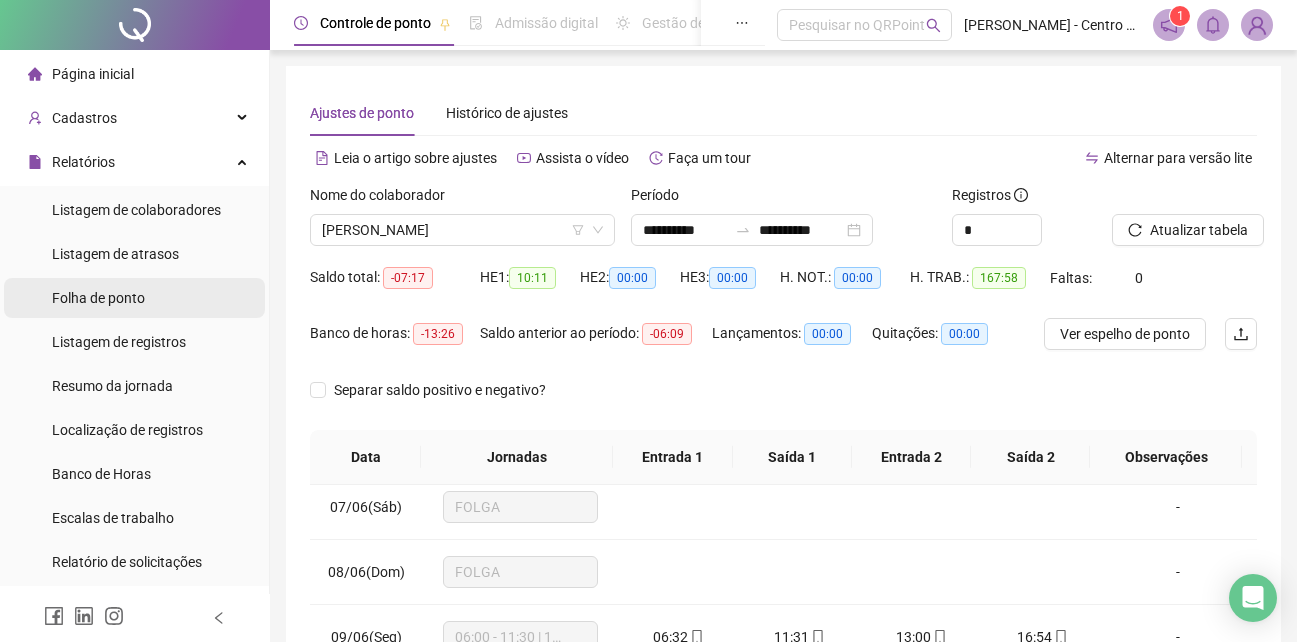 click on "Folha de ponto" at bounding box center (98, 298) 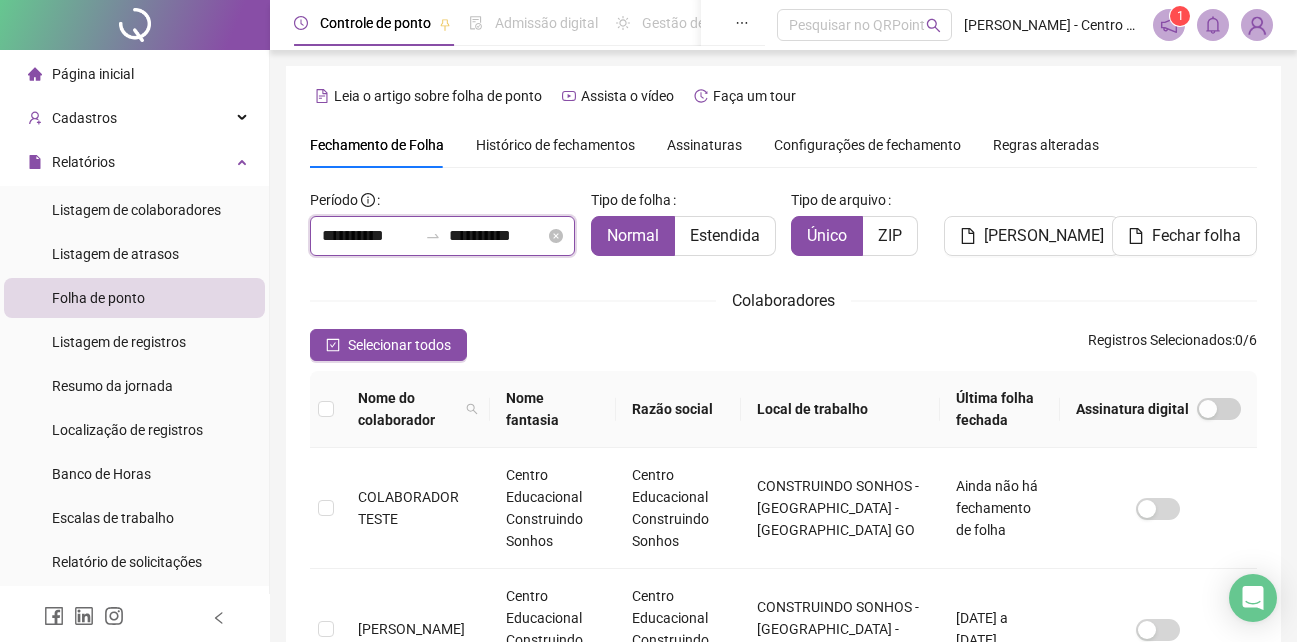 click on "**********" at bounding box center (496, 236) 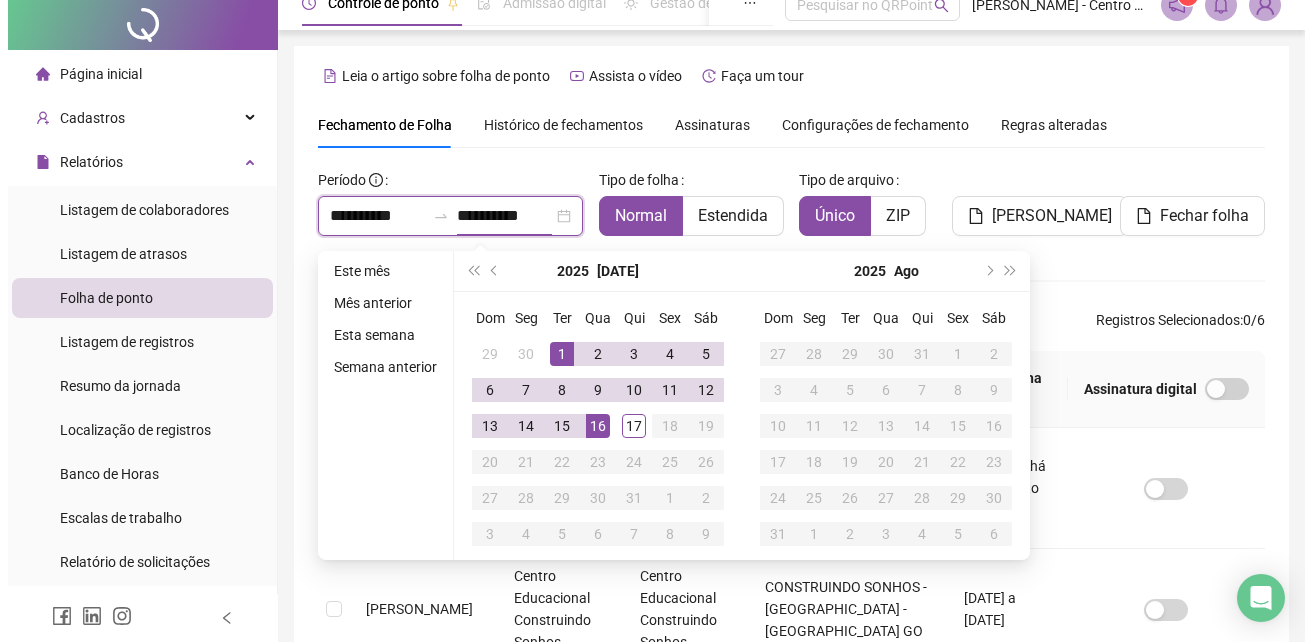 scroll, scrollTop: 0, scrollLeft: 0, axis: both 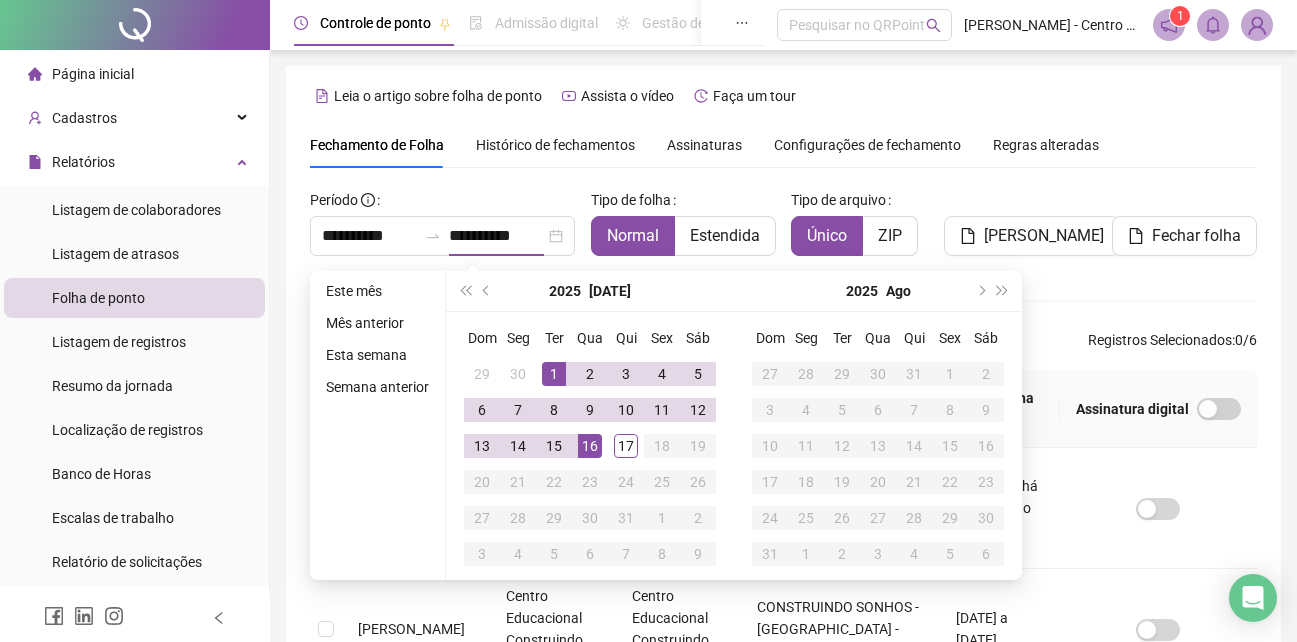 click on "Histórico de fechamentos" at bounding box center [555, 145] 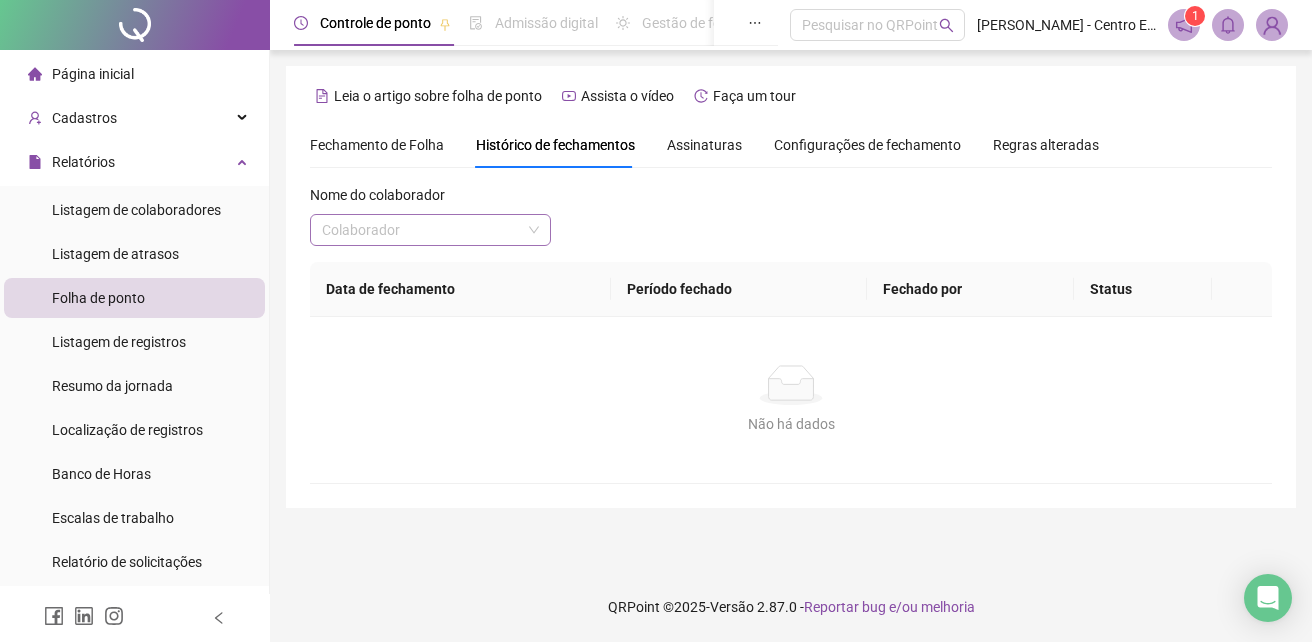 click at bounding box center [424, 230] 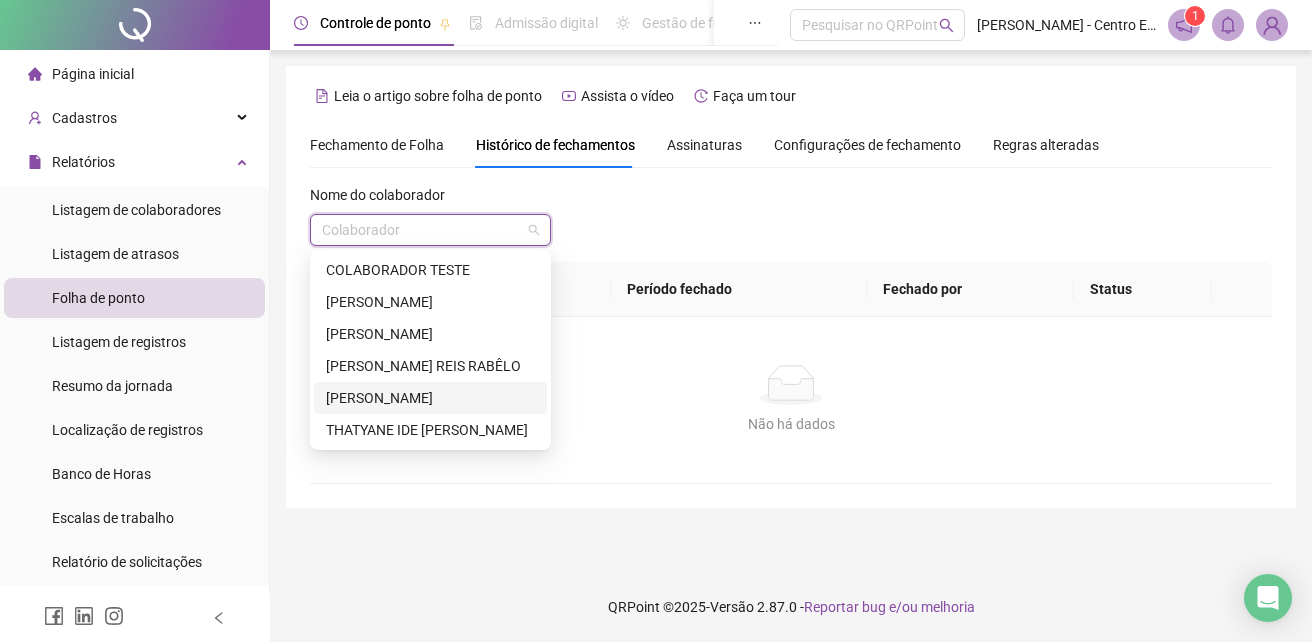 click on "[PERSON_NAME]" at bounding box center (430, 398) 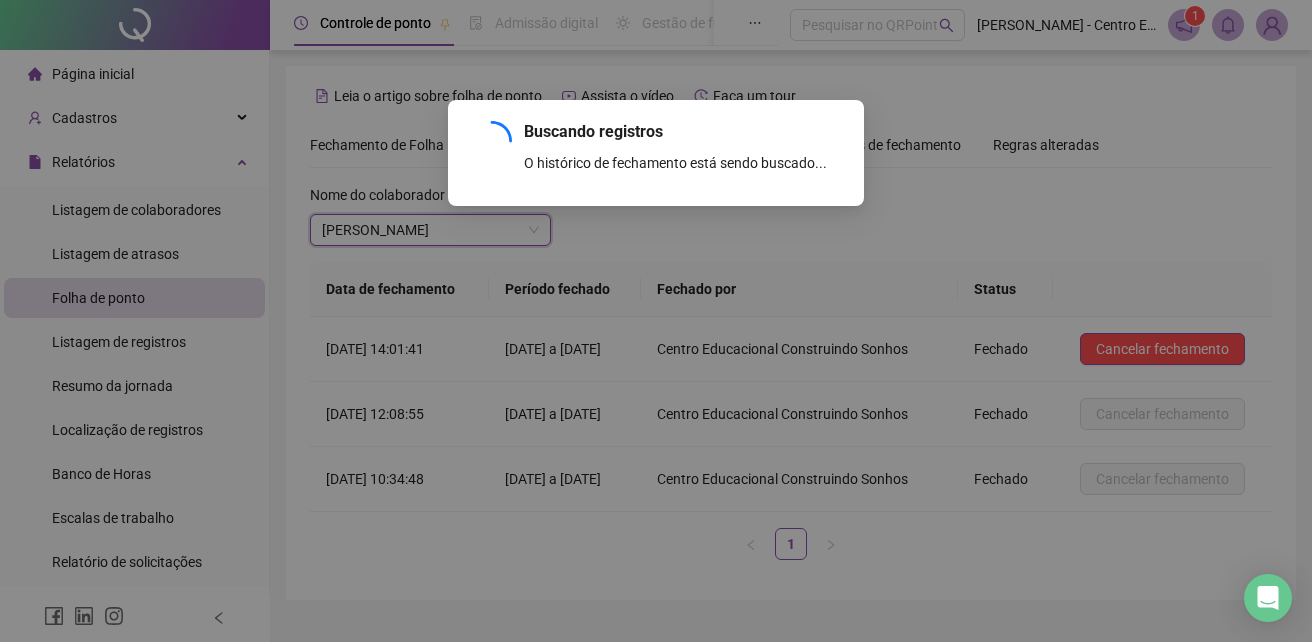 scroll, scrollTop: 44, scrollLeft: 0, axis: vertical 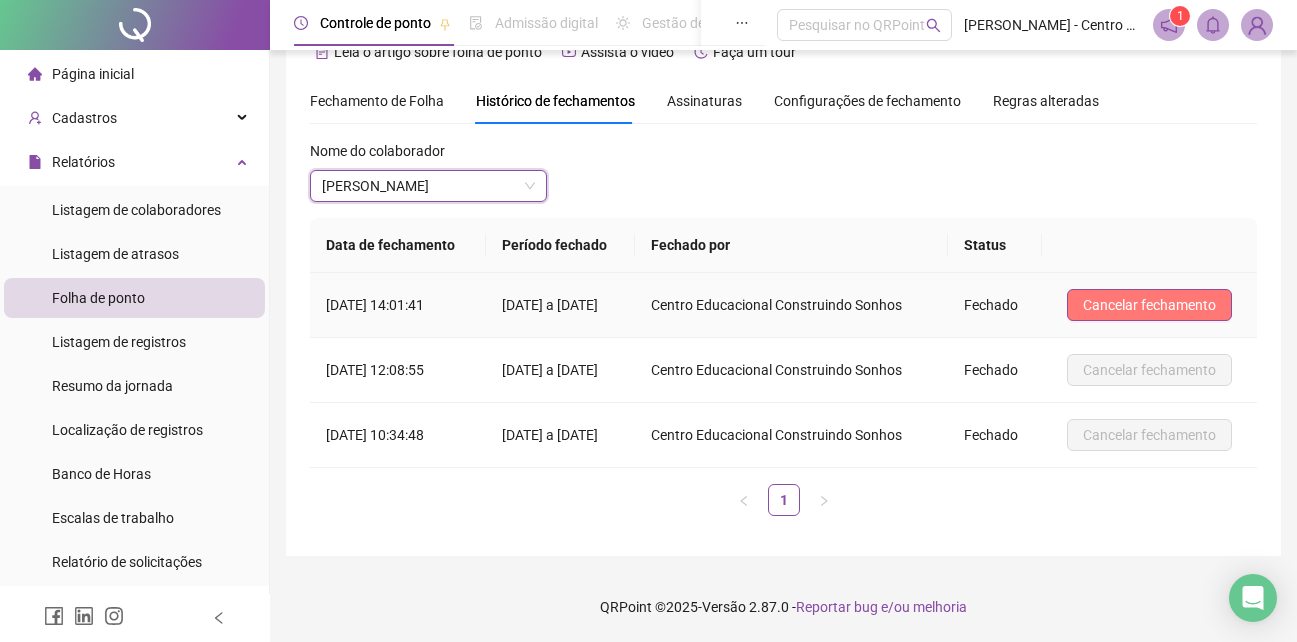 click on "Cancelar fechamento" at bounding box center (1149, 305) 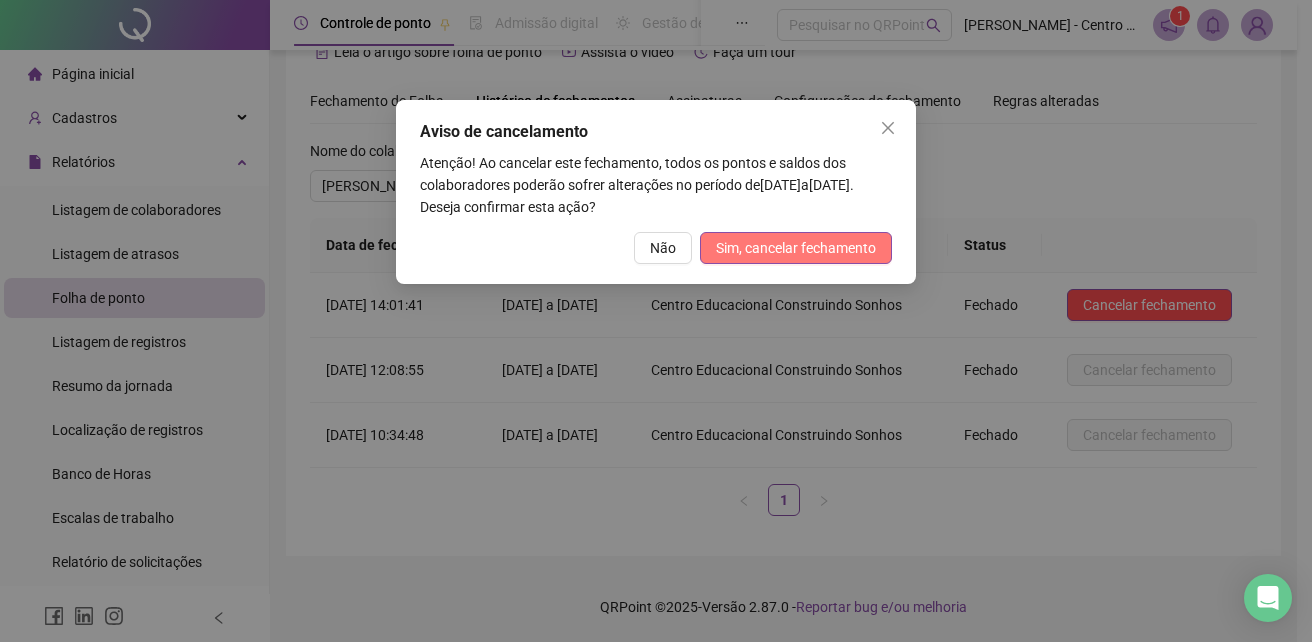 click on "Sim, cancelar fechamento" at bounding box center [796, 248] 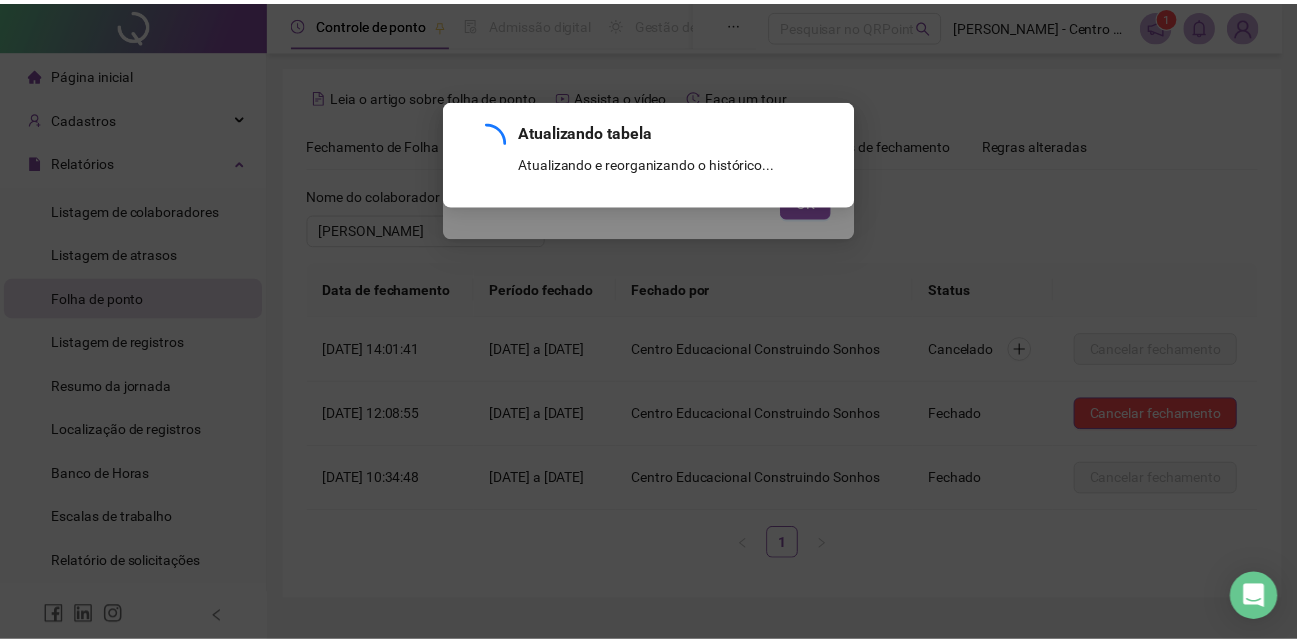 scroll, scrollTop: 80, scrollLeft: 0, axis: vertical 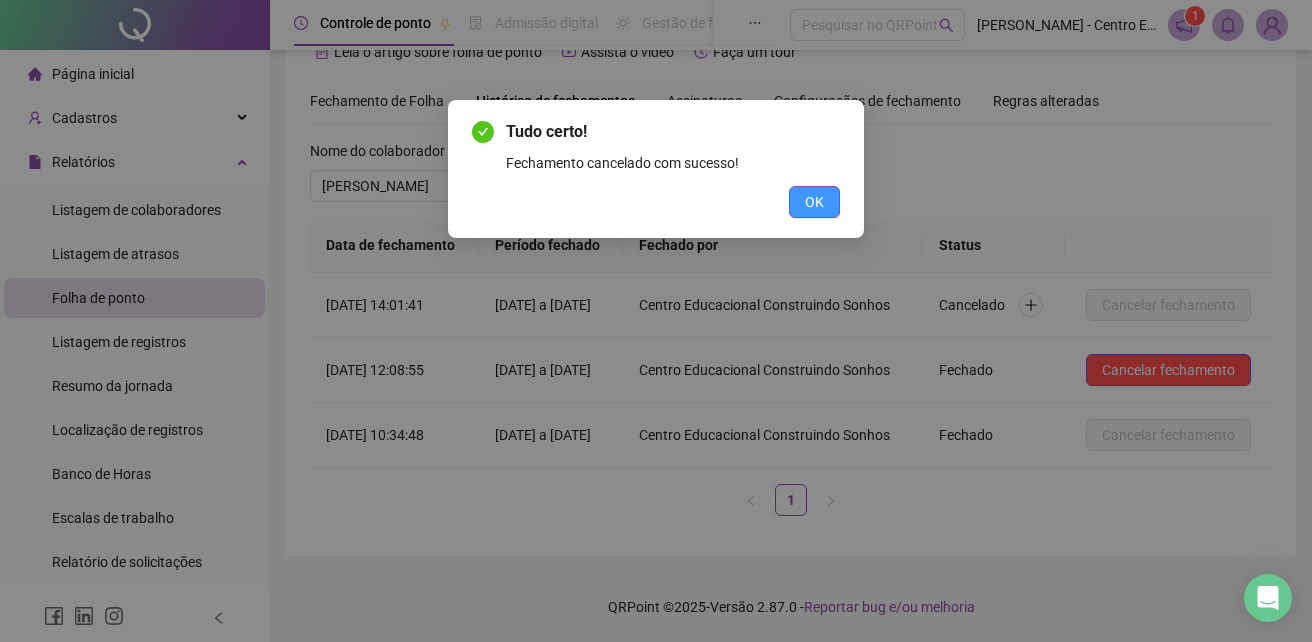 click on "OK" at bounding box center [814, 202] 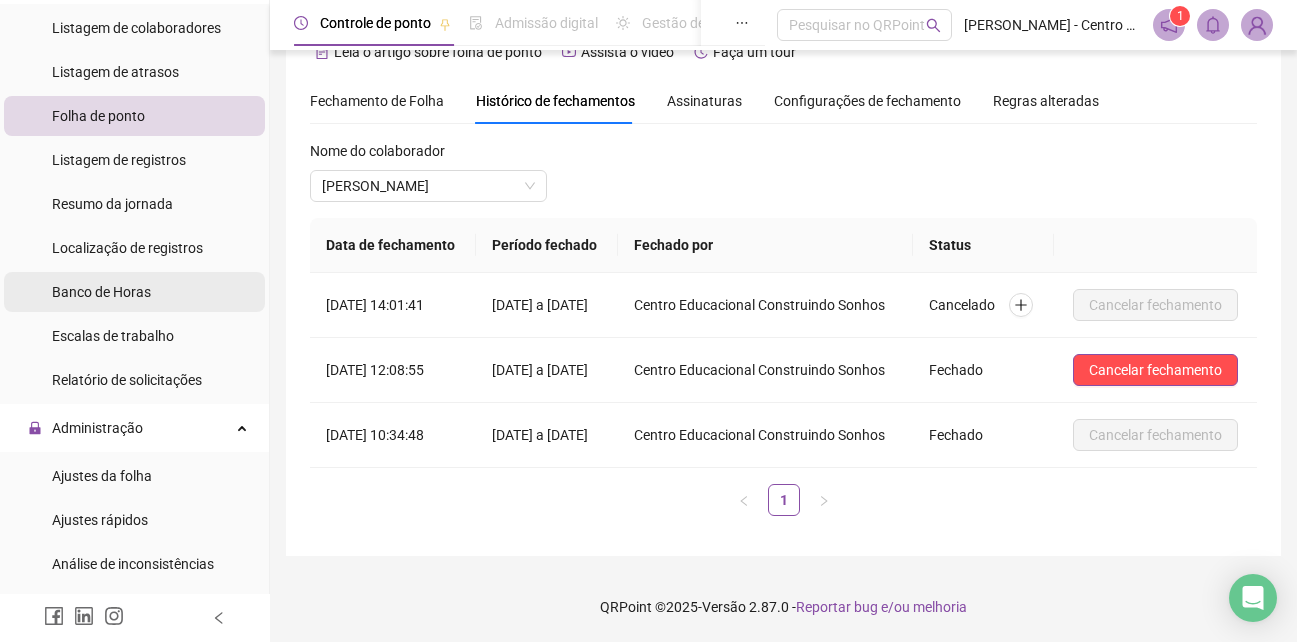 scroll, scrollTop: 200, scrollLeft: 0, axis: vertical 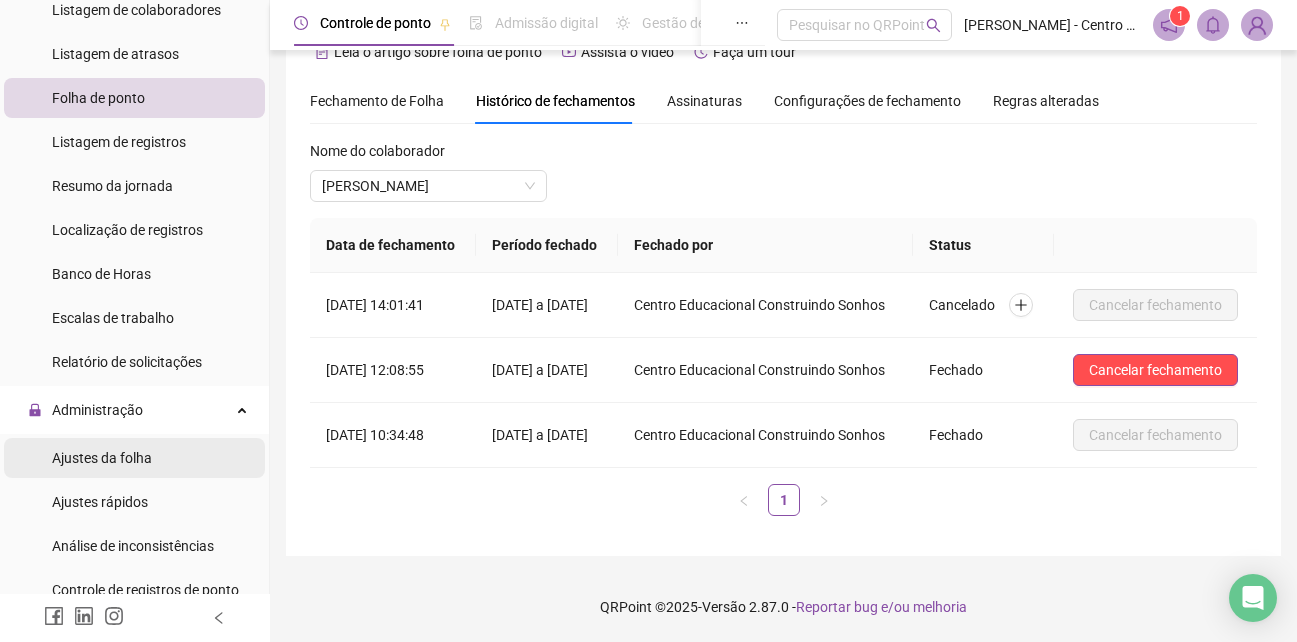 click on "Ajustes da folha" at bounding box center [102, 458] 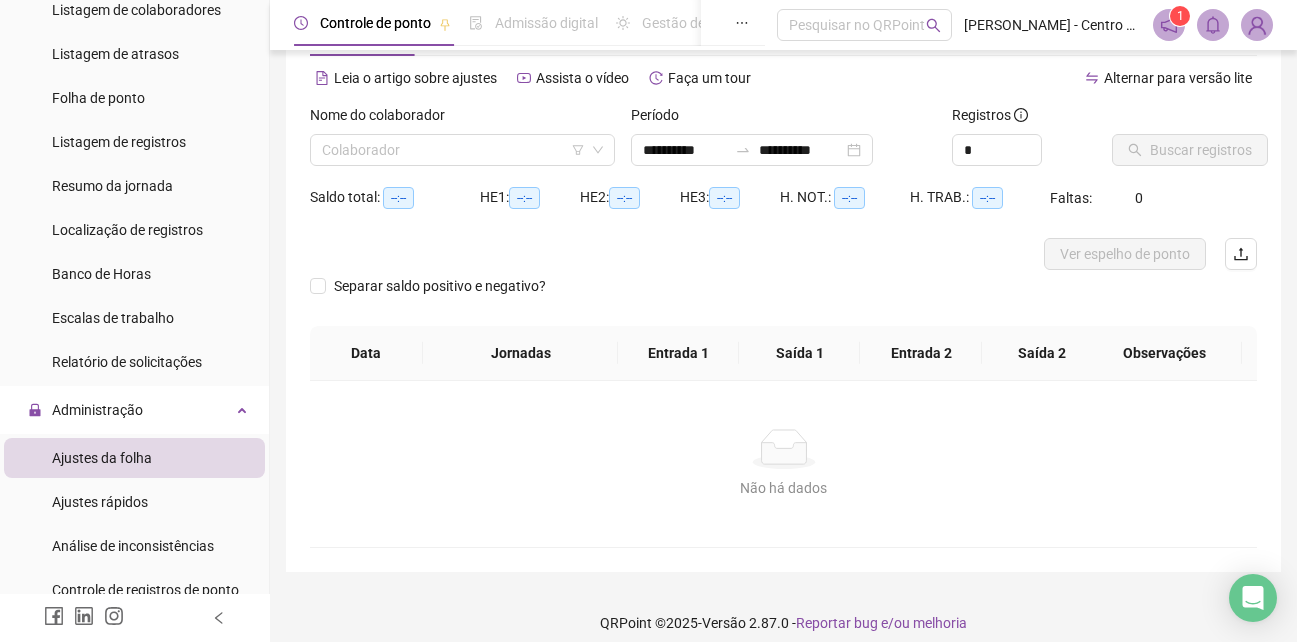 type on "**********" 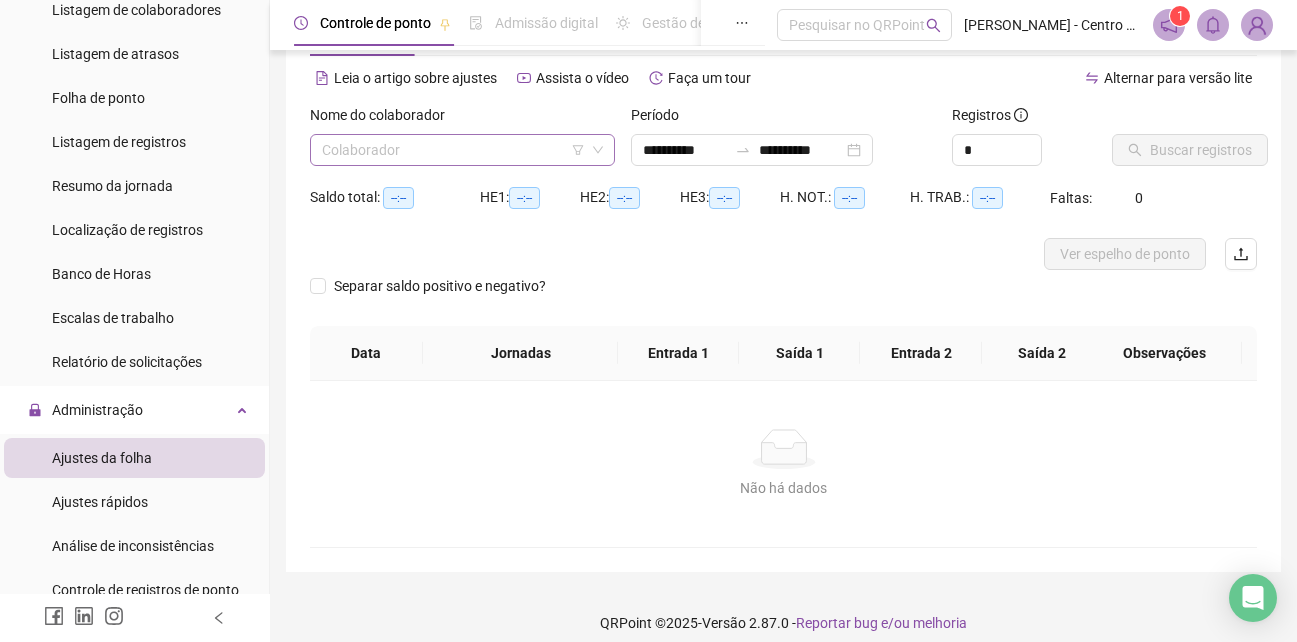 click at bounding box center [456, 150] 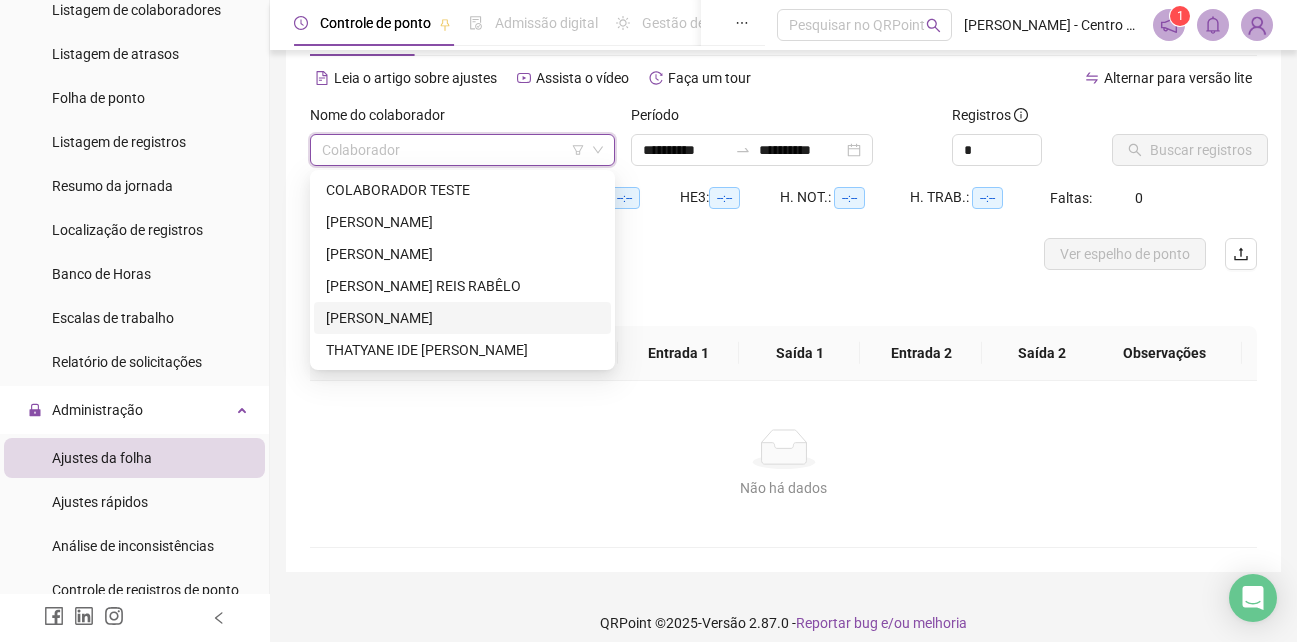 click on "[PERSON_NAME]" at bounding box center [462, 318] 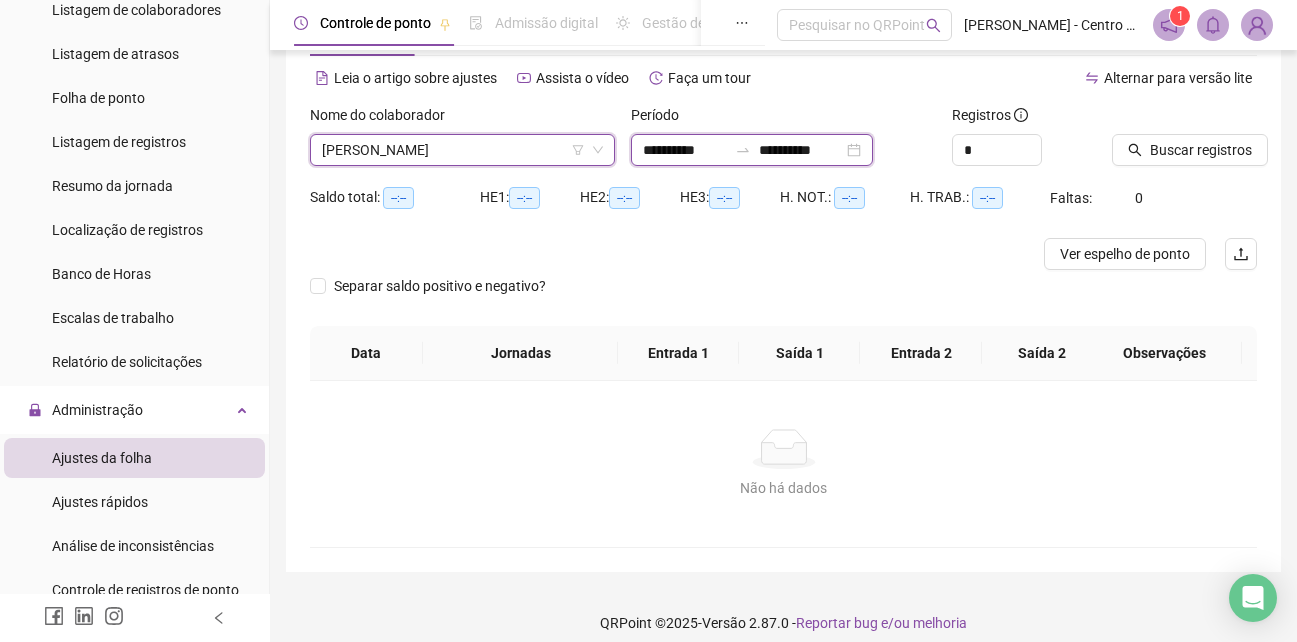 click on "**********" at bounding box center (685, 150) 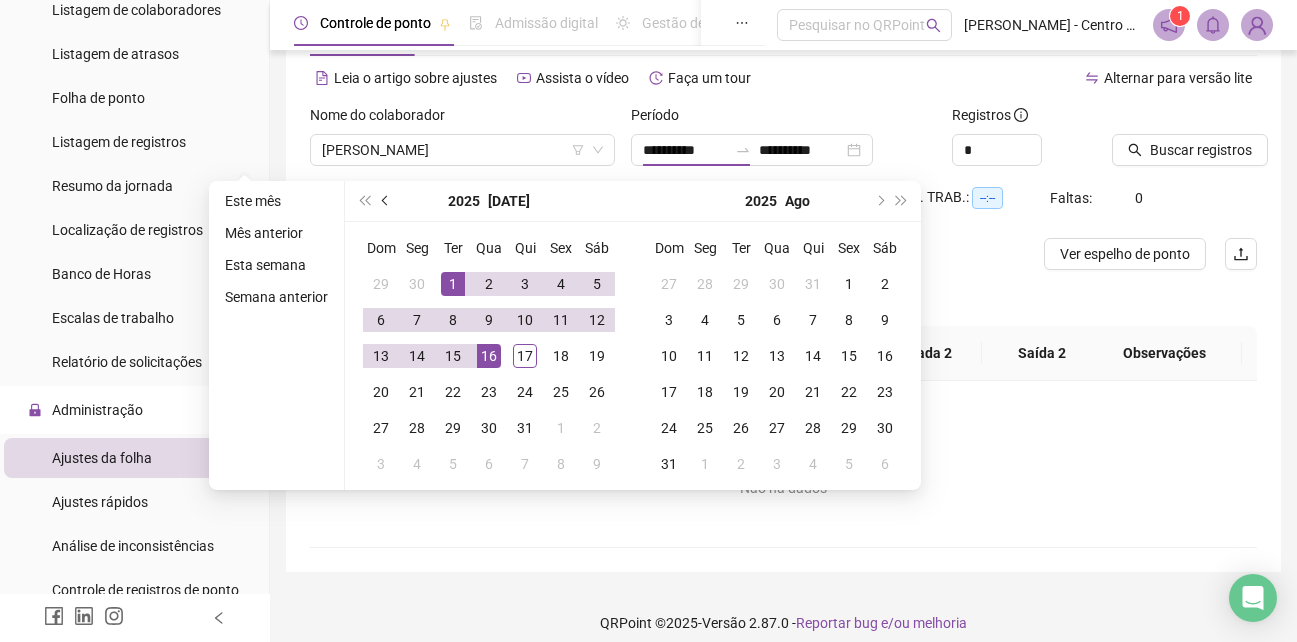 click at bounding box center [387, 201] 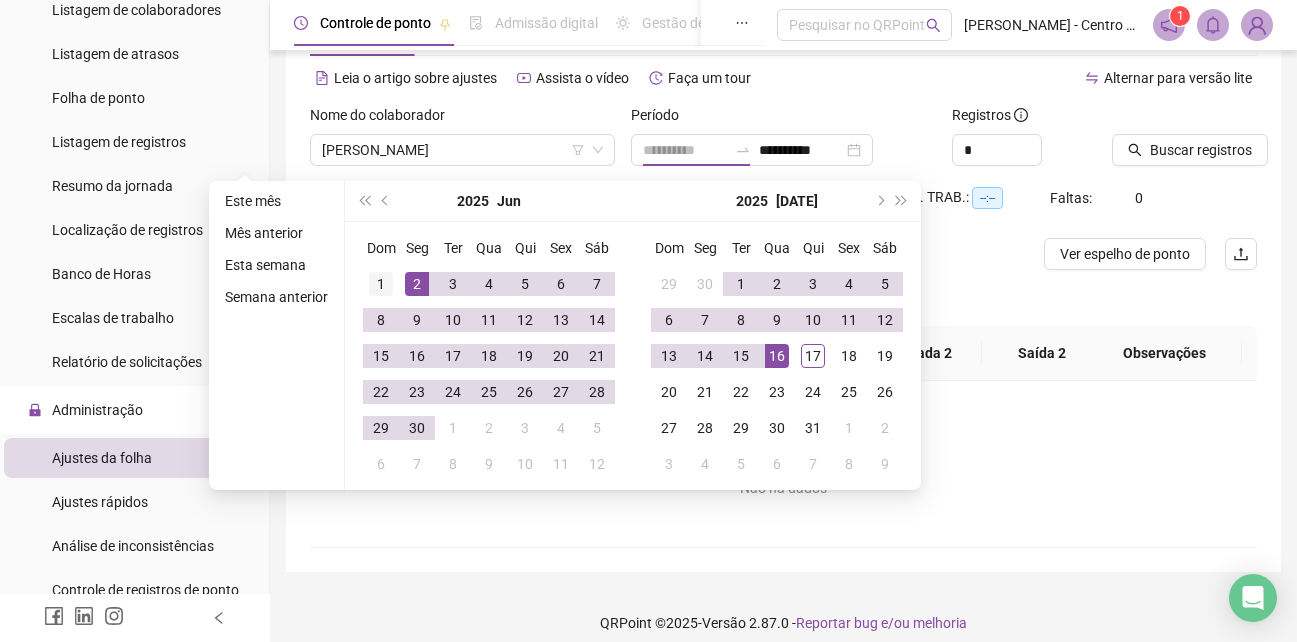 type on "**********" 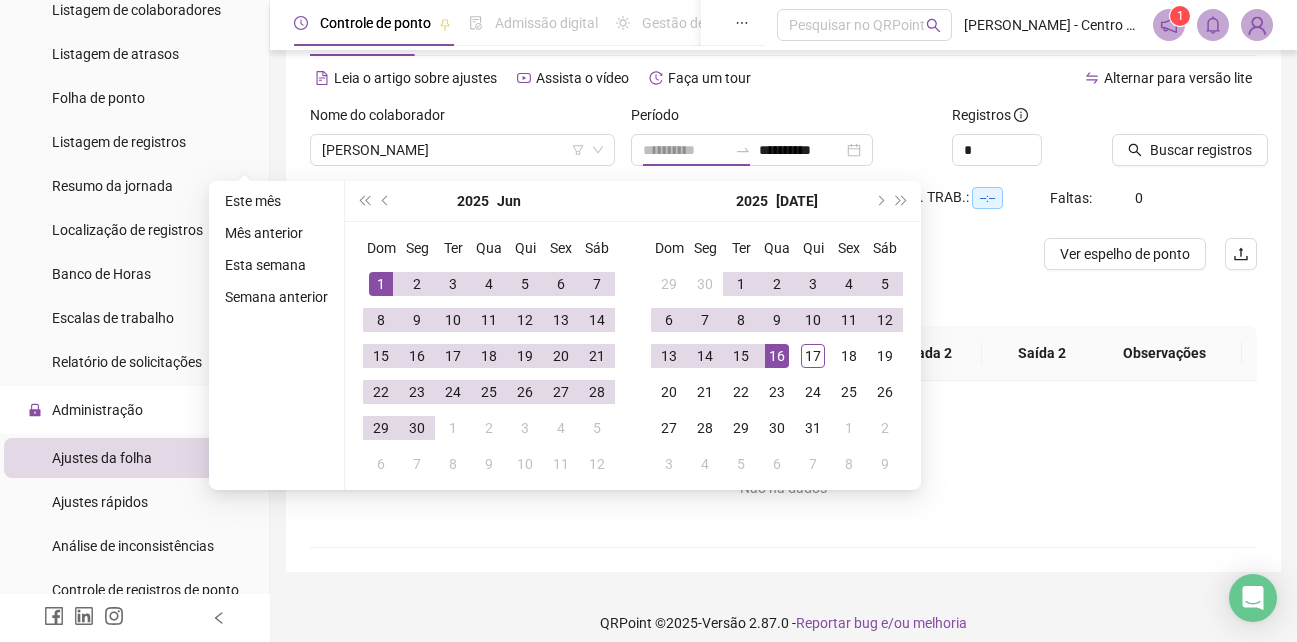 click on "1" at bounding box center [381, 284] 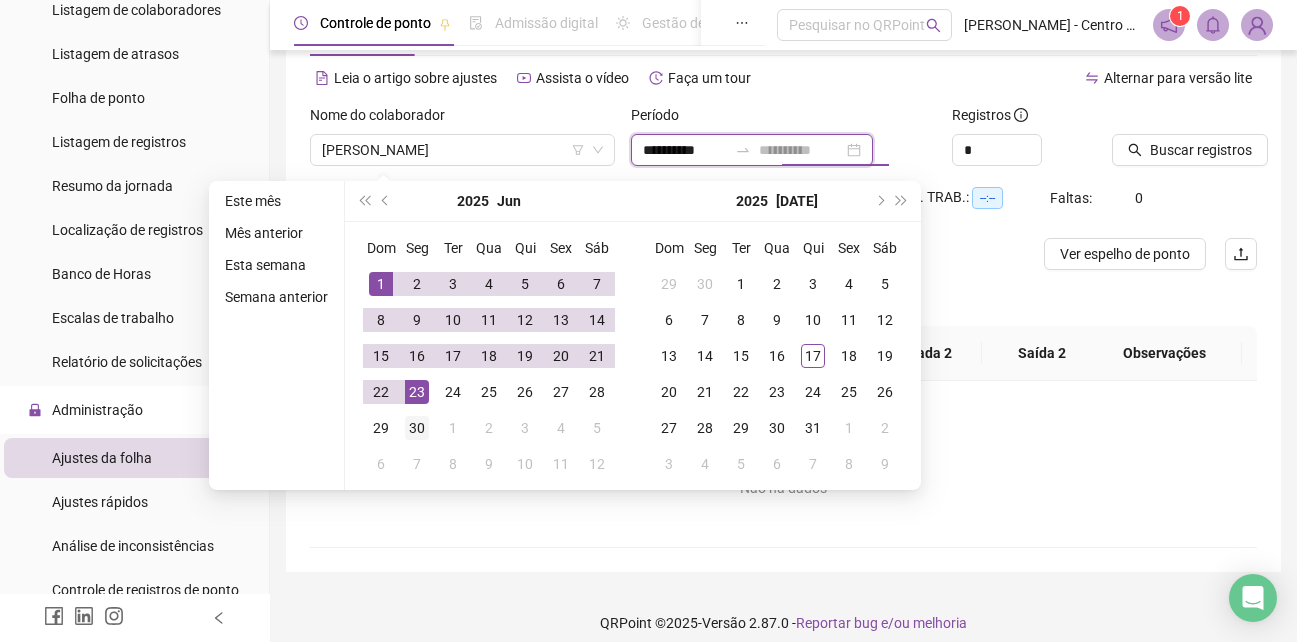 type on "**********" 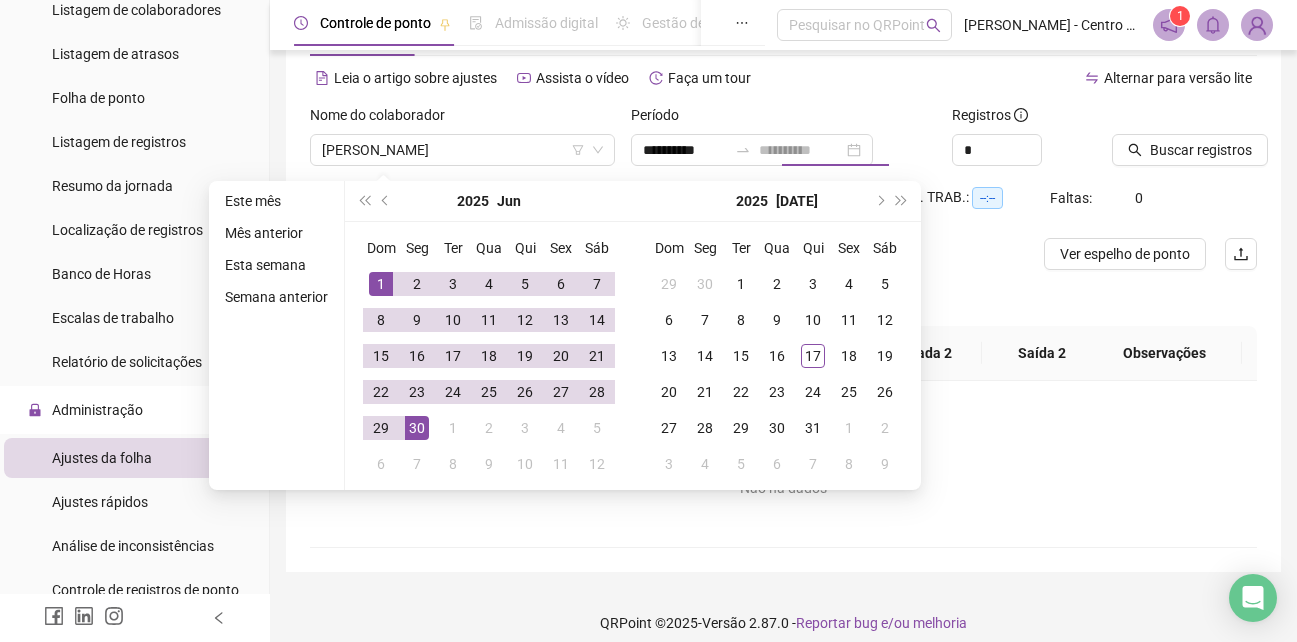 click on "30" at bounding box center (417, 428) 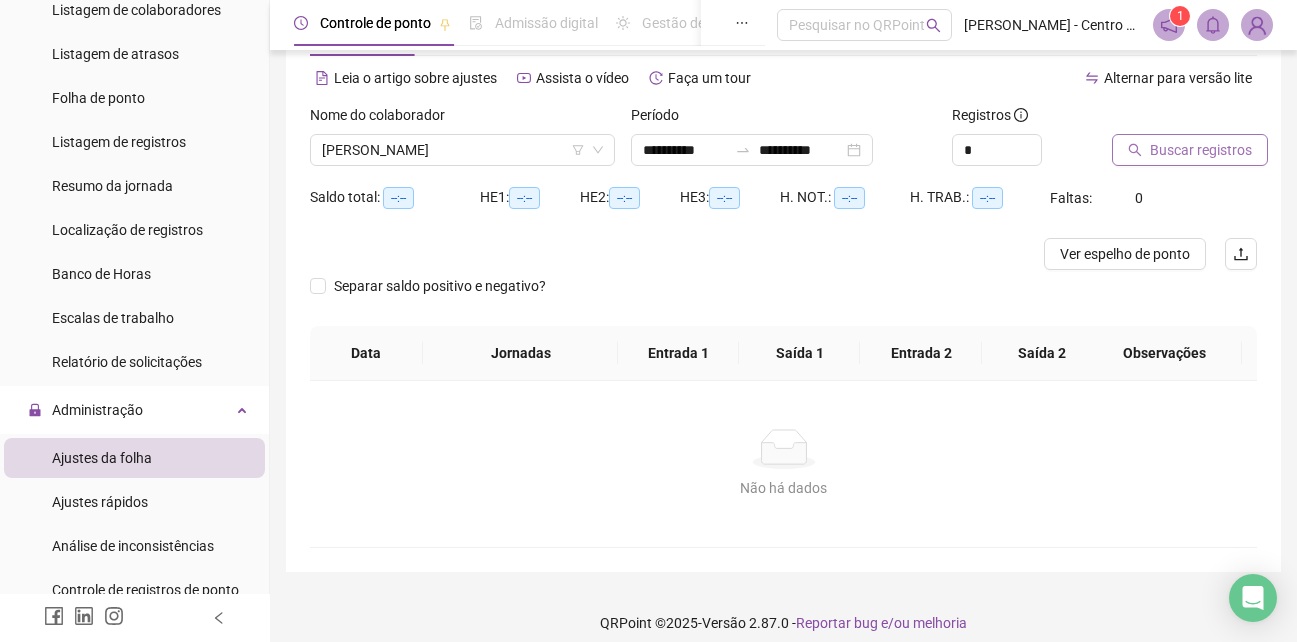 click on "Buscar registros" at bounding box center (1201, 150) 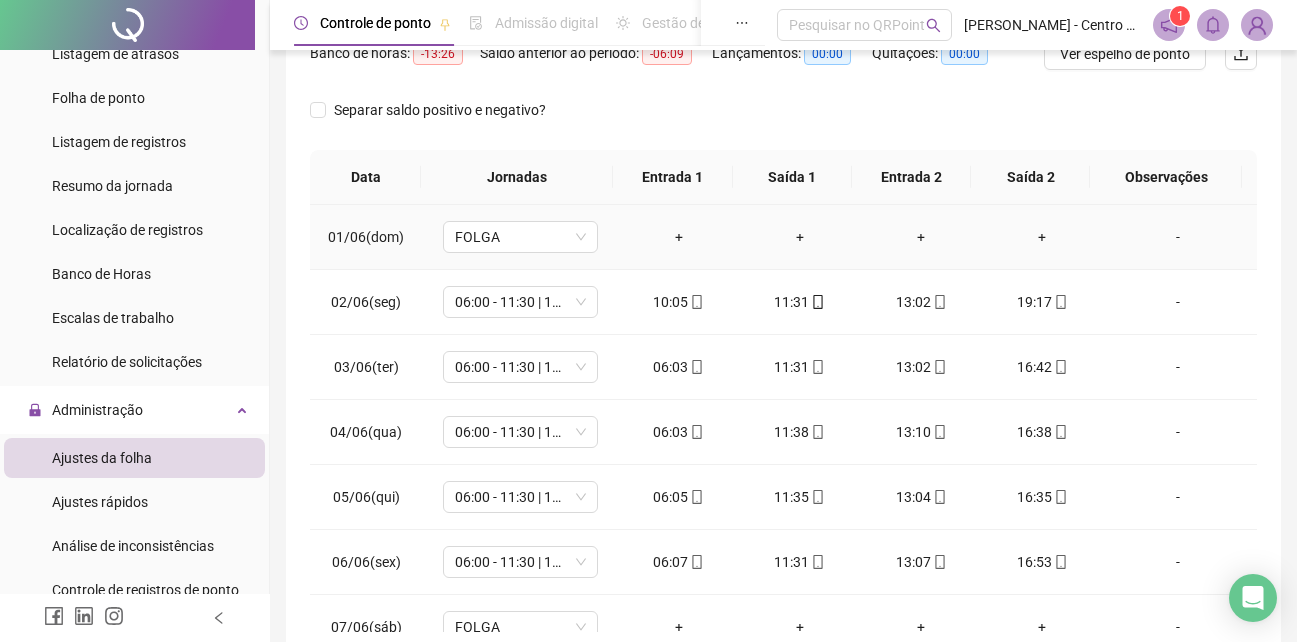 scroll, scrollTop: 380, scrollLeft: 0, axis: vertical 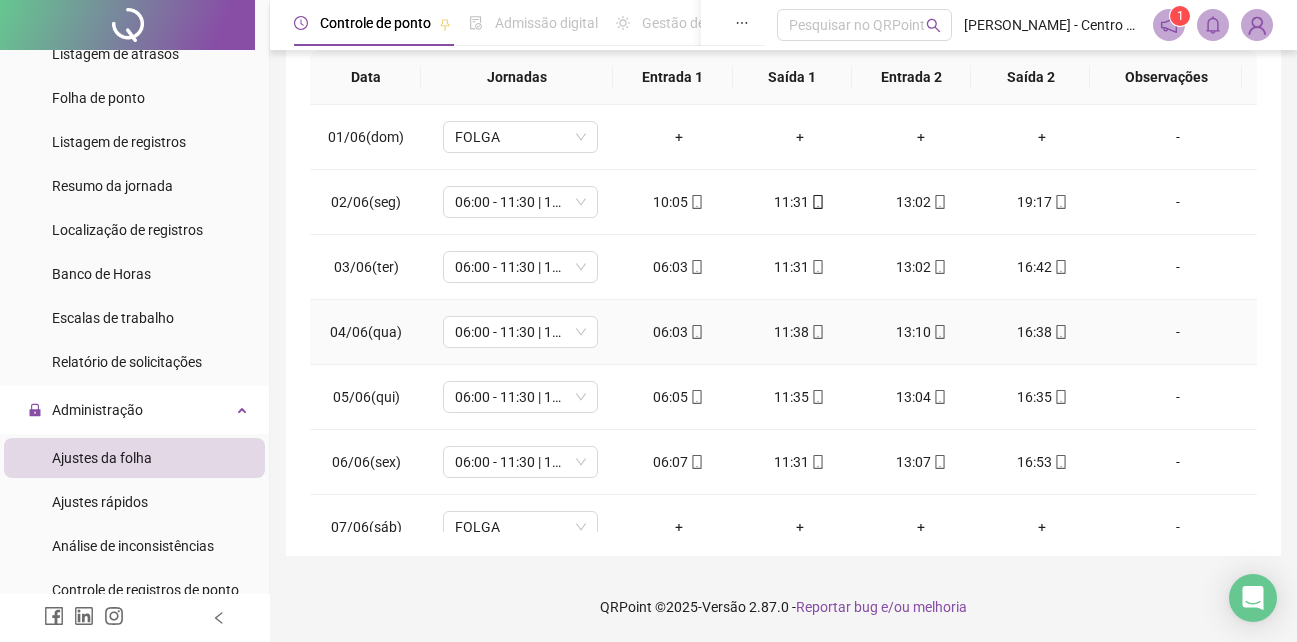 type 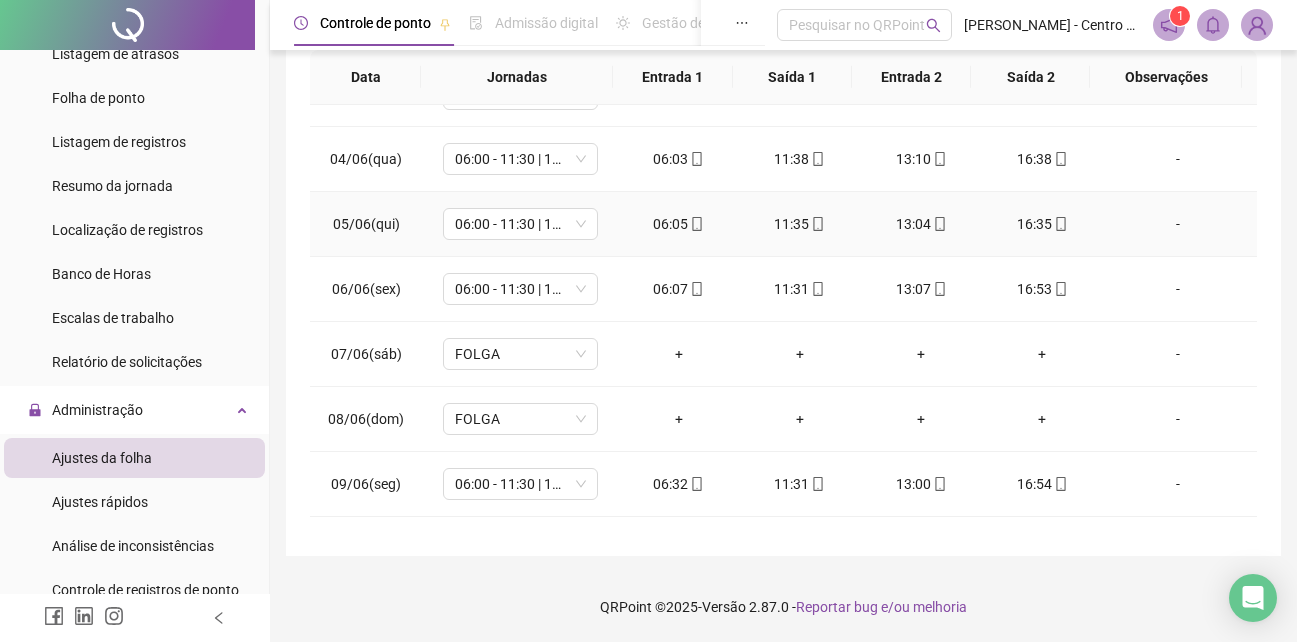 scroll, scrollTop: 300, scrollLeft: 0, axis: vertical 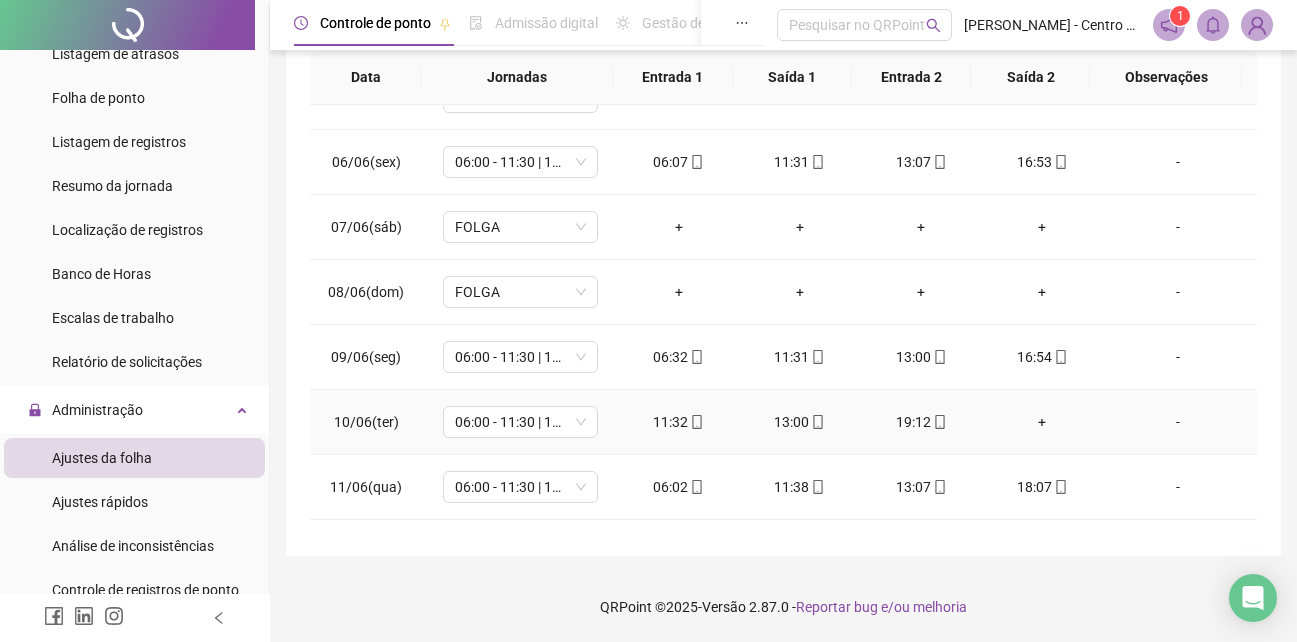 click on "19:12" at bounding box center (920, 422) 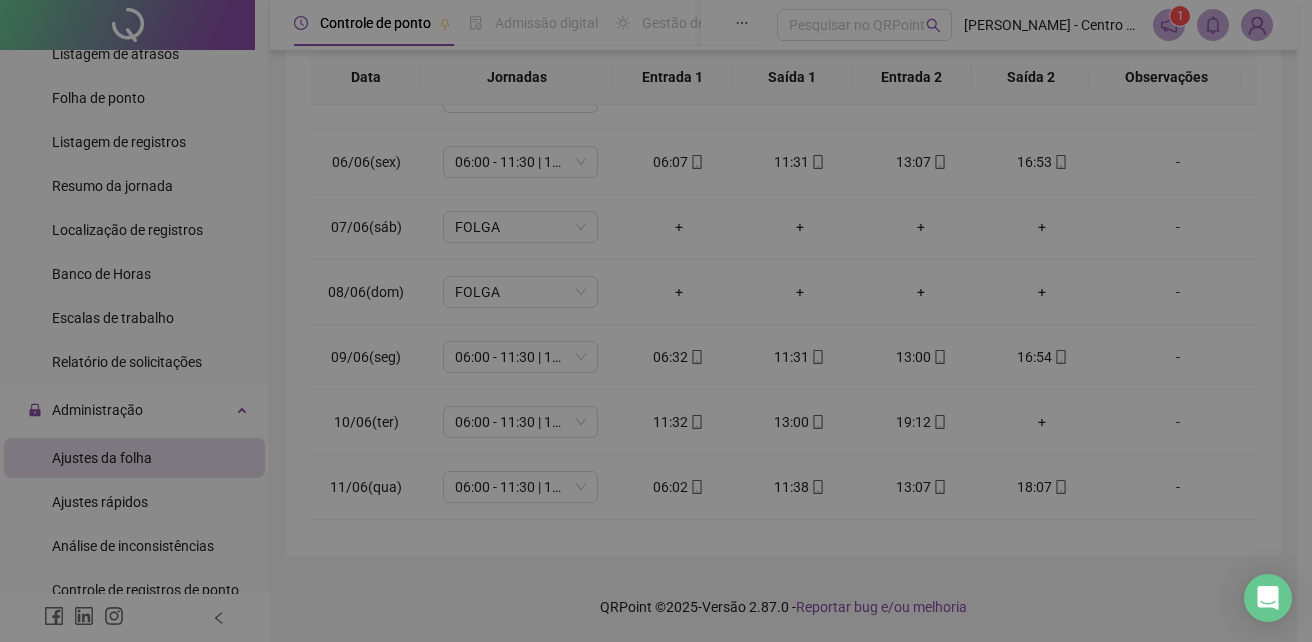 type on "**********" 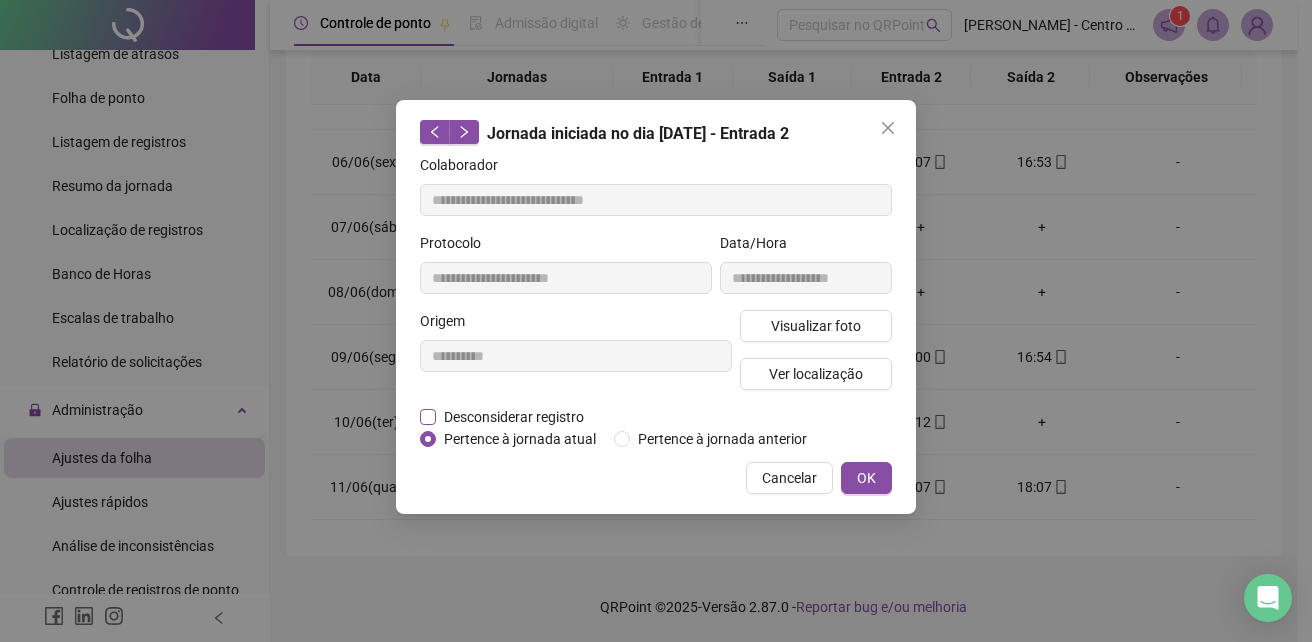 click on "Desconsiderar registro" at bounding box center (514, 417) 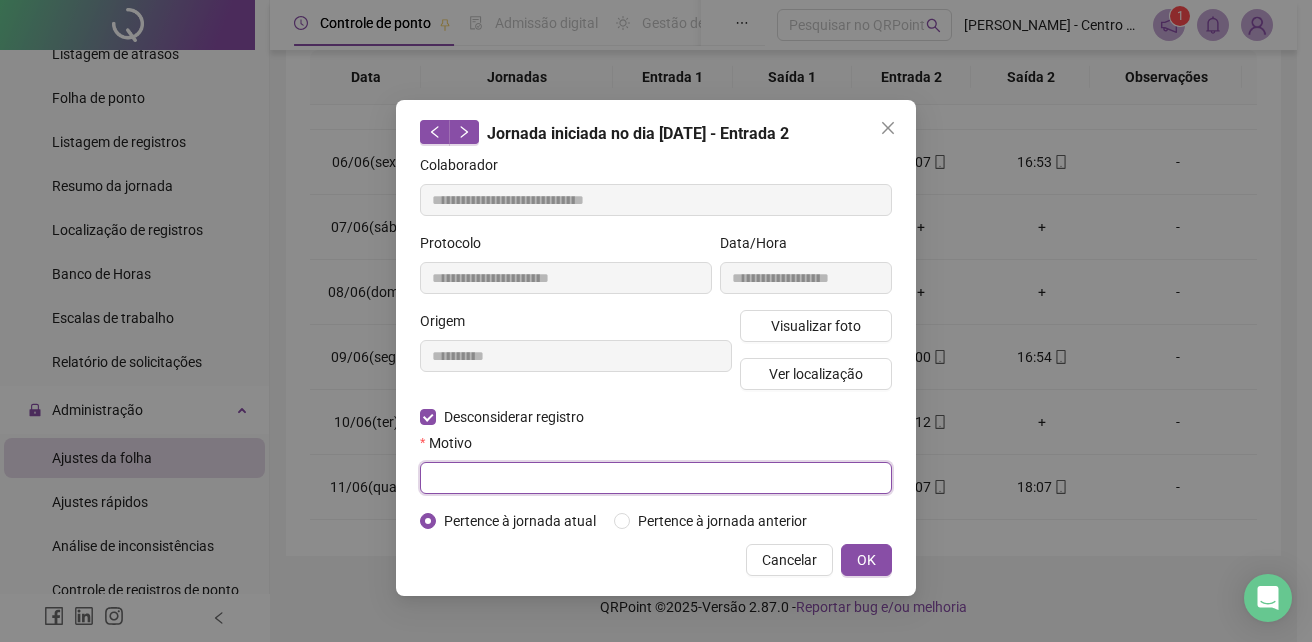 click at bounding box center (656, 478) 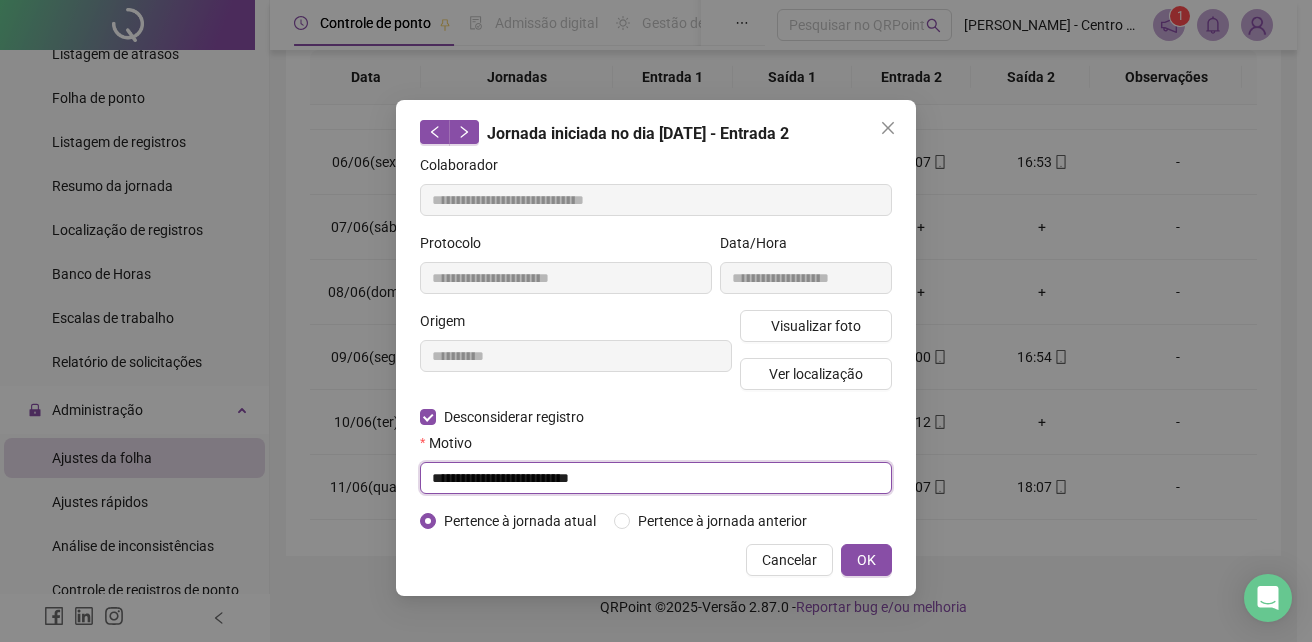 drag, startPoint x: 643, startPoint y: 490, endPoint x: 415, endPoint y: 497, distance: 228.10744 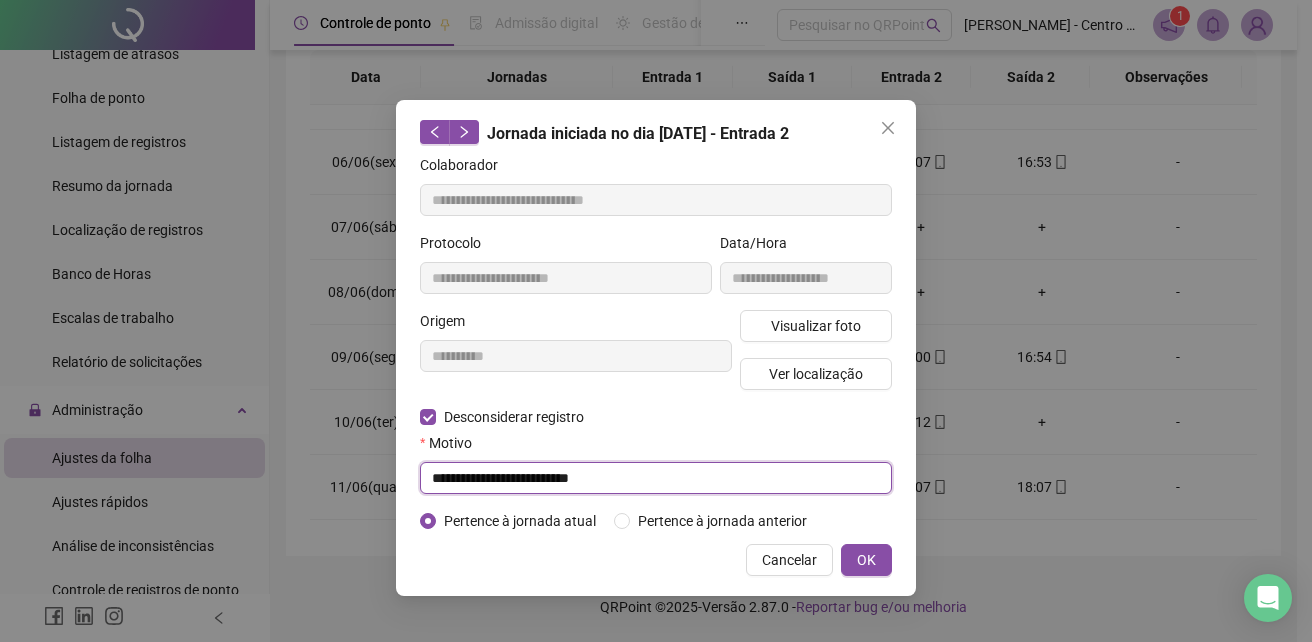 click on "**********" at bounding box center (656, 348) 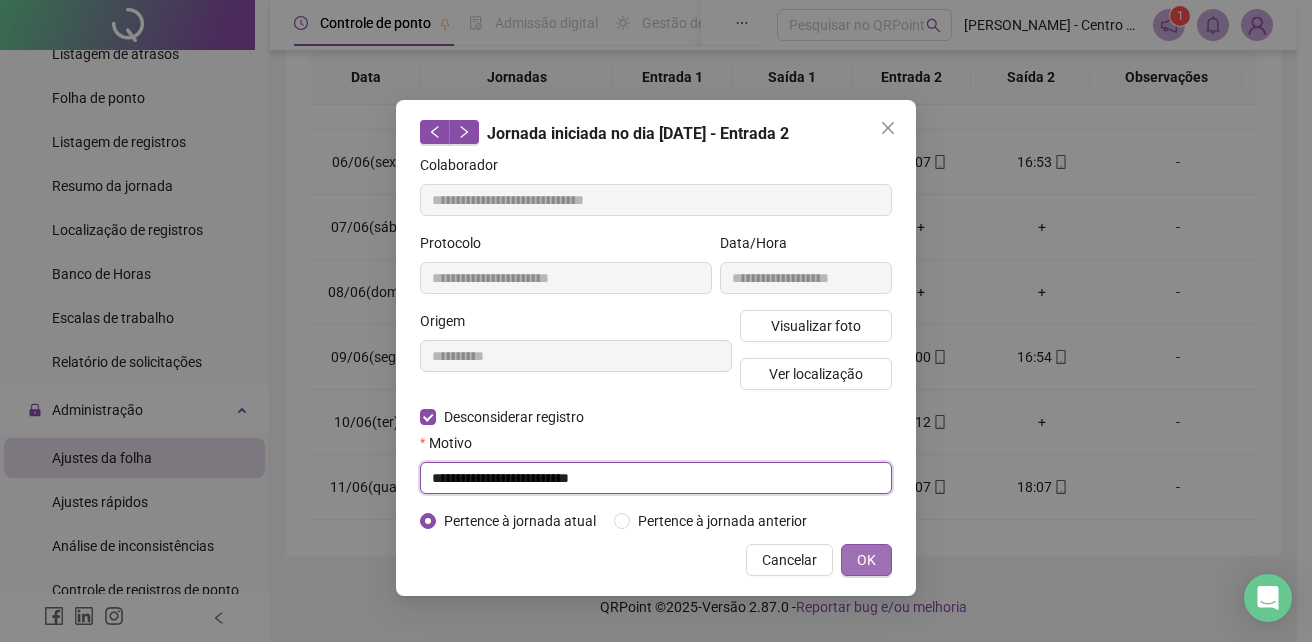 type on "**********" 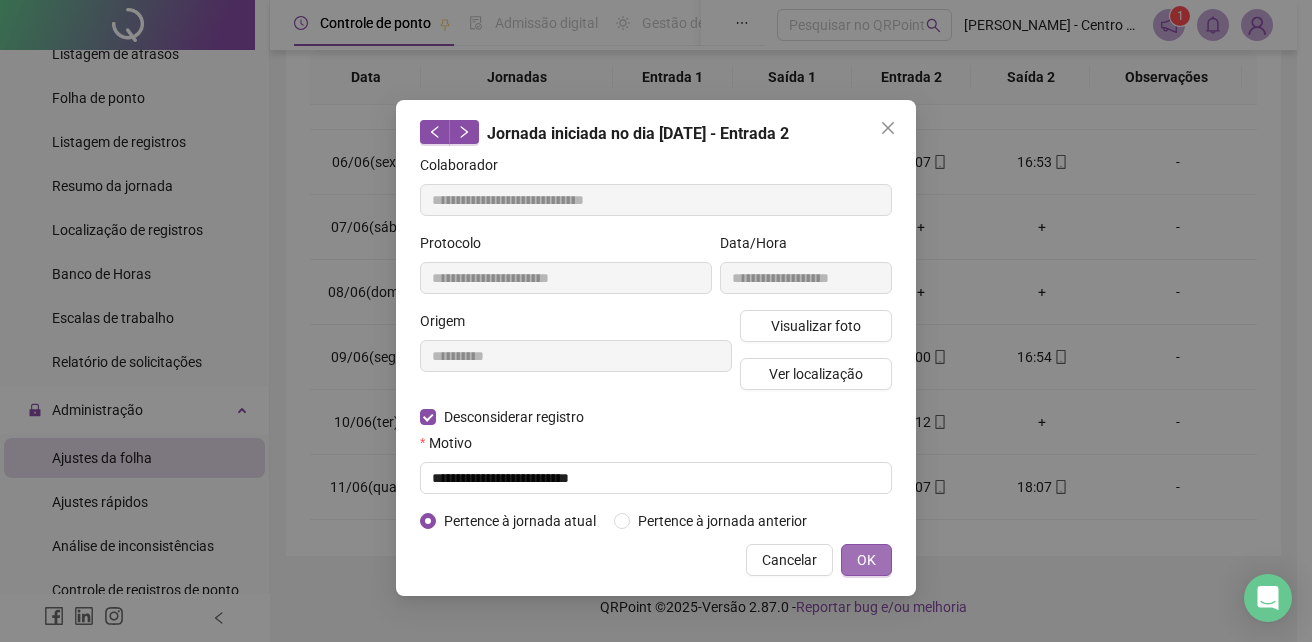 click on "OK" at bounding box center (866, 560) 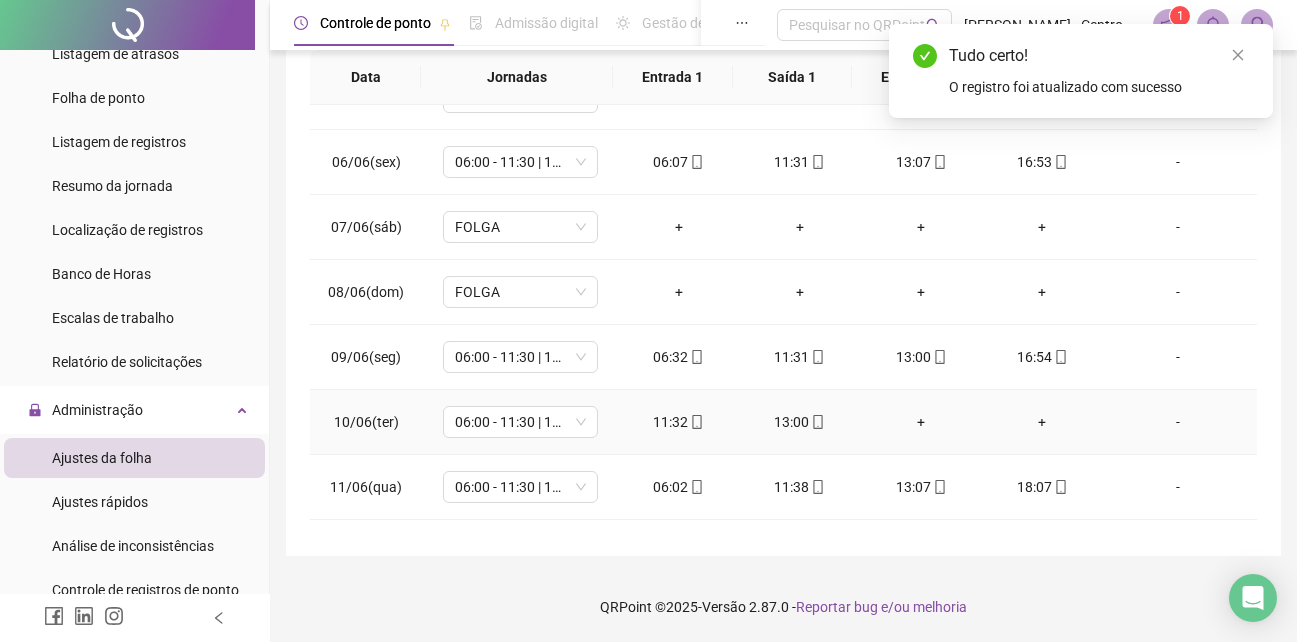 click 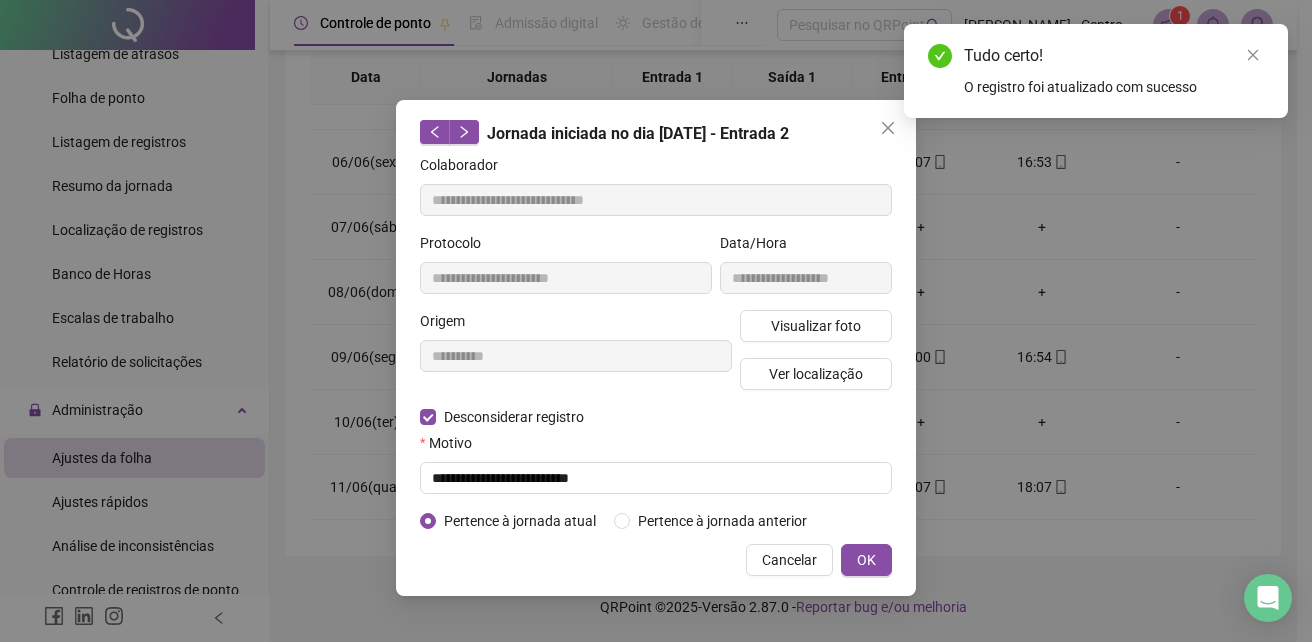 type on "**********" 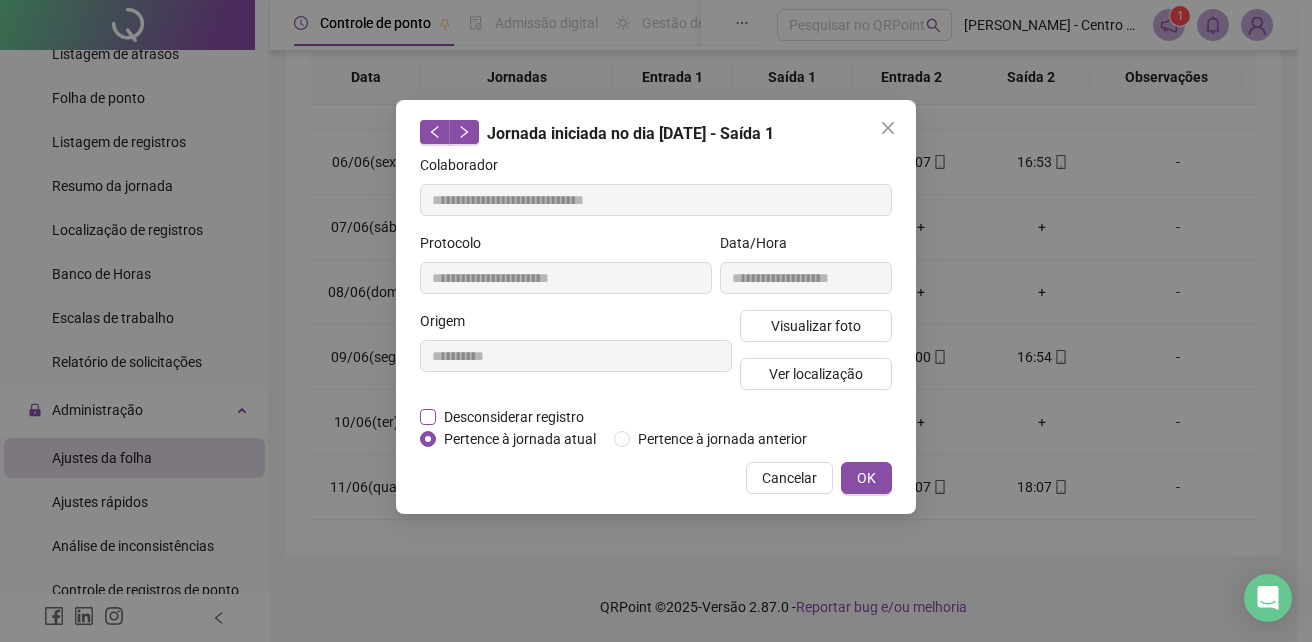 click on "Desconsiderar registro" at bounding box center [514, 417] 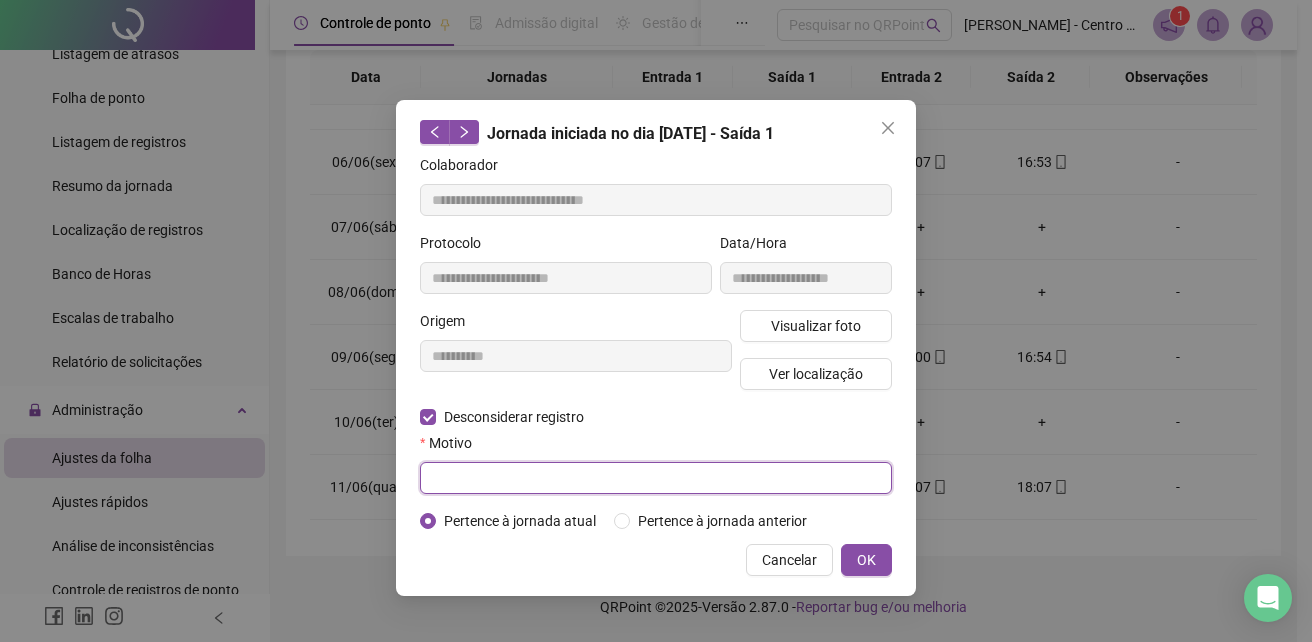 click at bounding box center (656, 478) 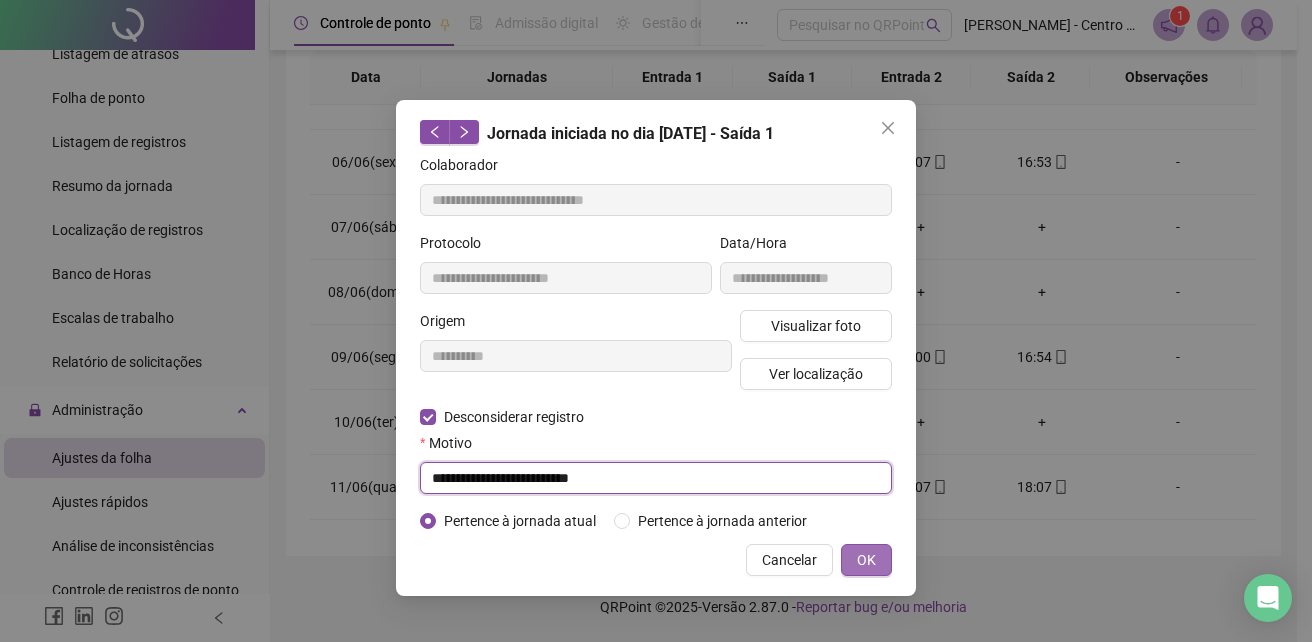 type on "**********" 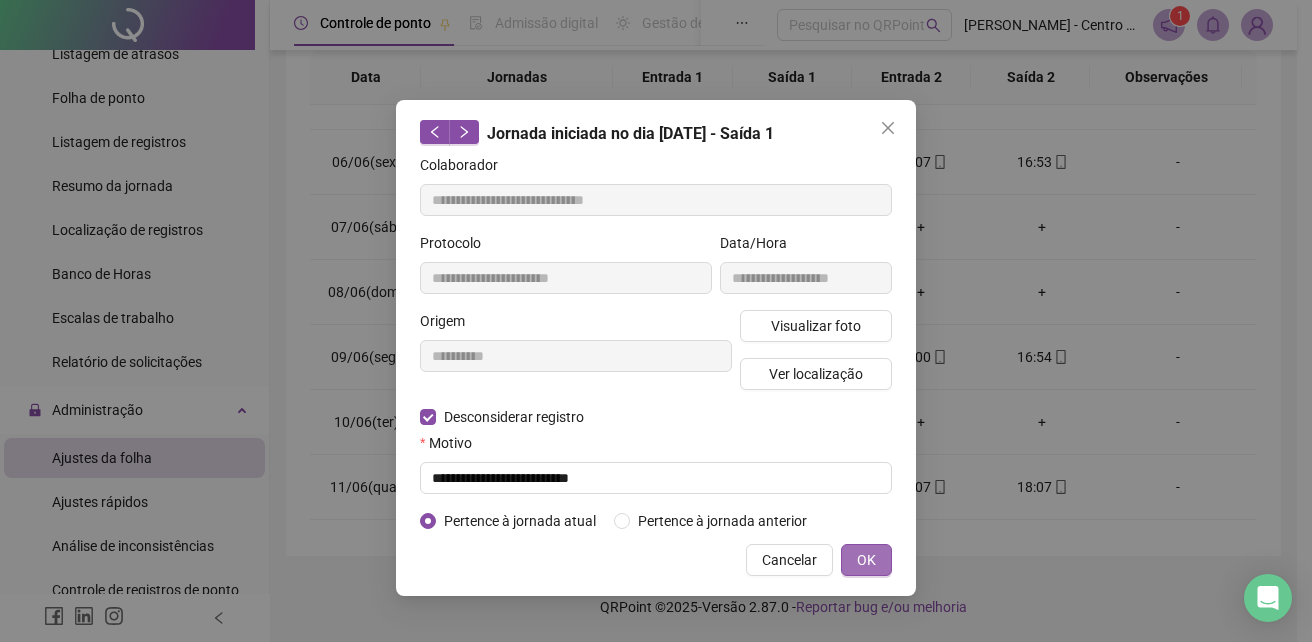 click on "OK" at bounding box center (866, 560) 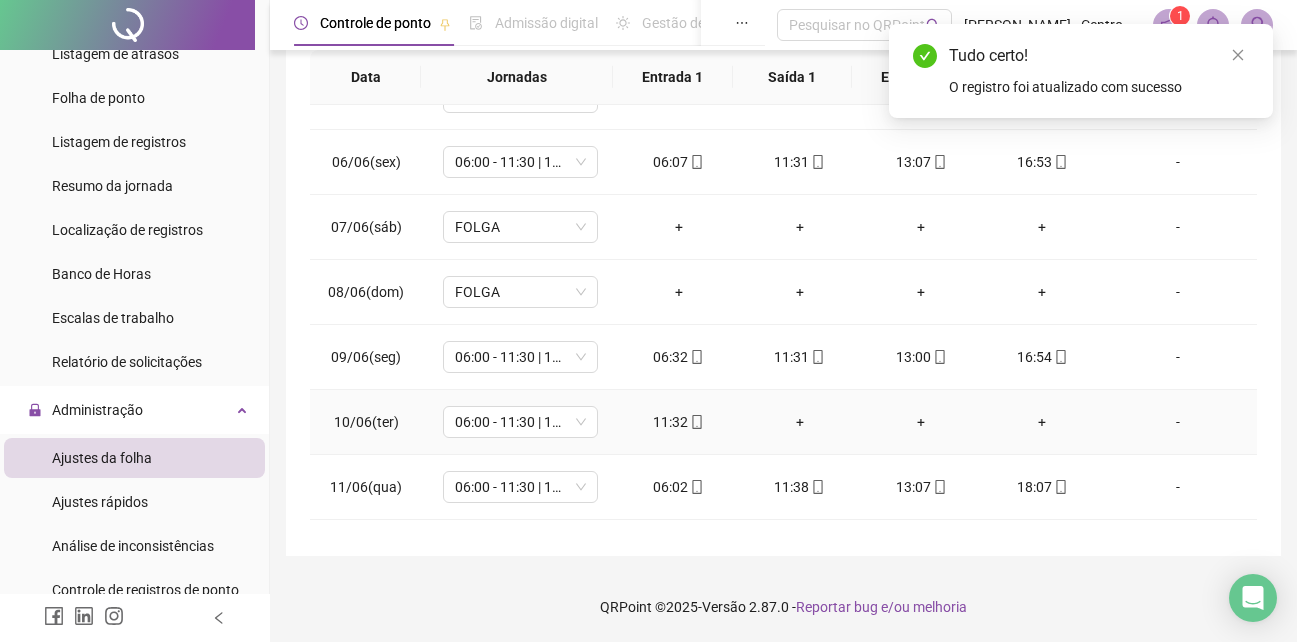 click on "11:32" at bounding box center (678, 422) 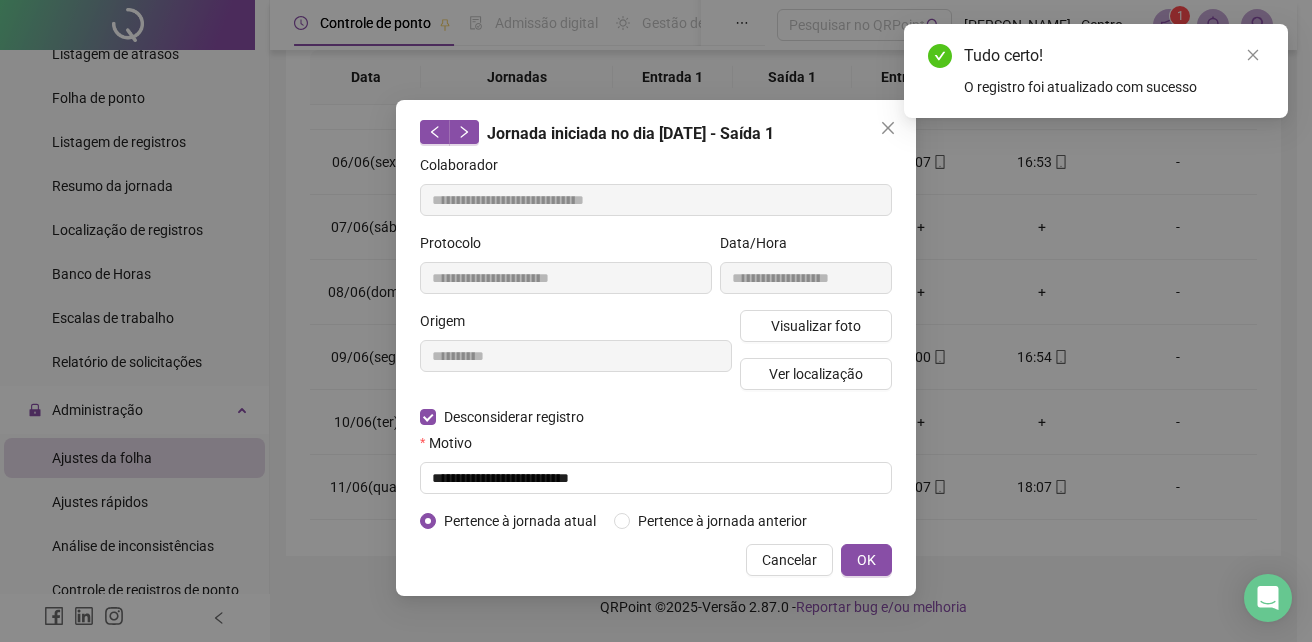 type on "**********" 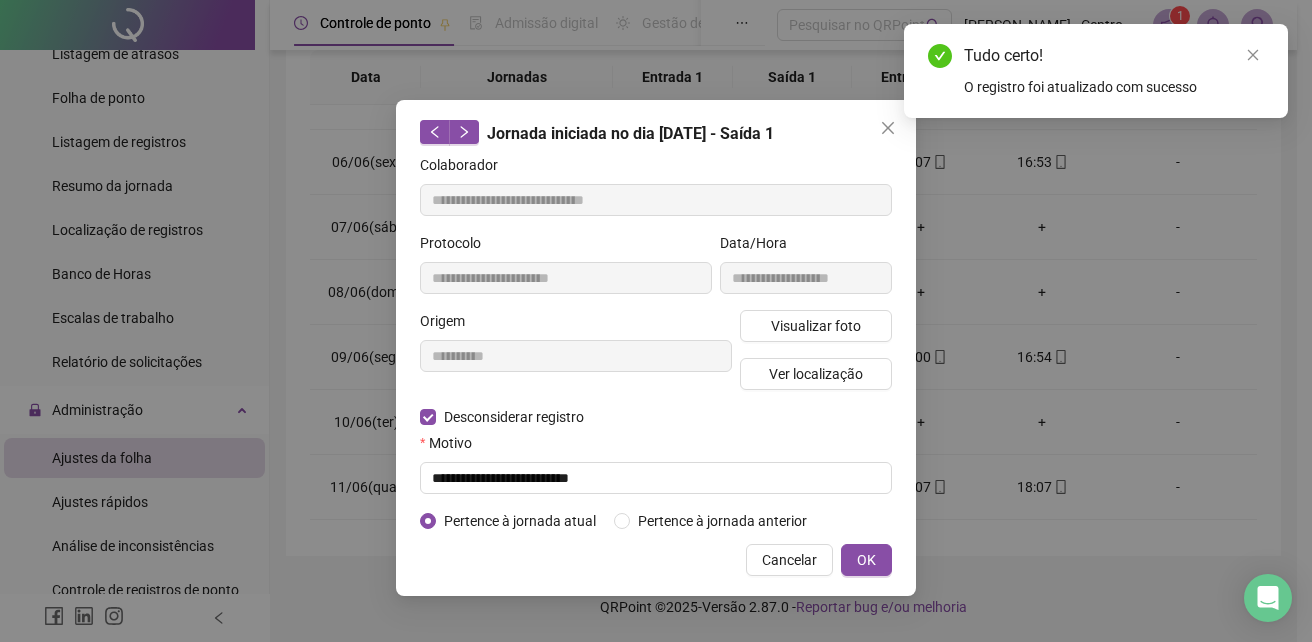 type on "**********" 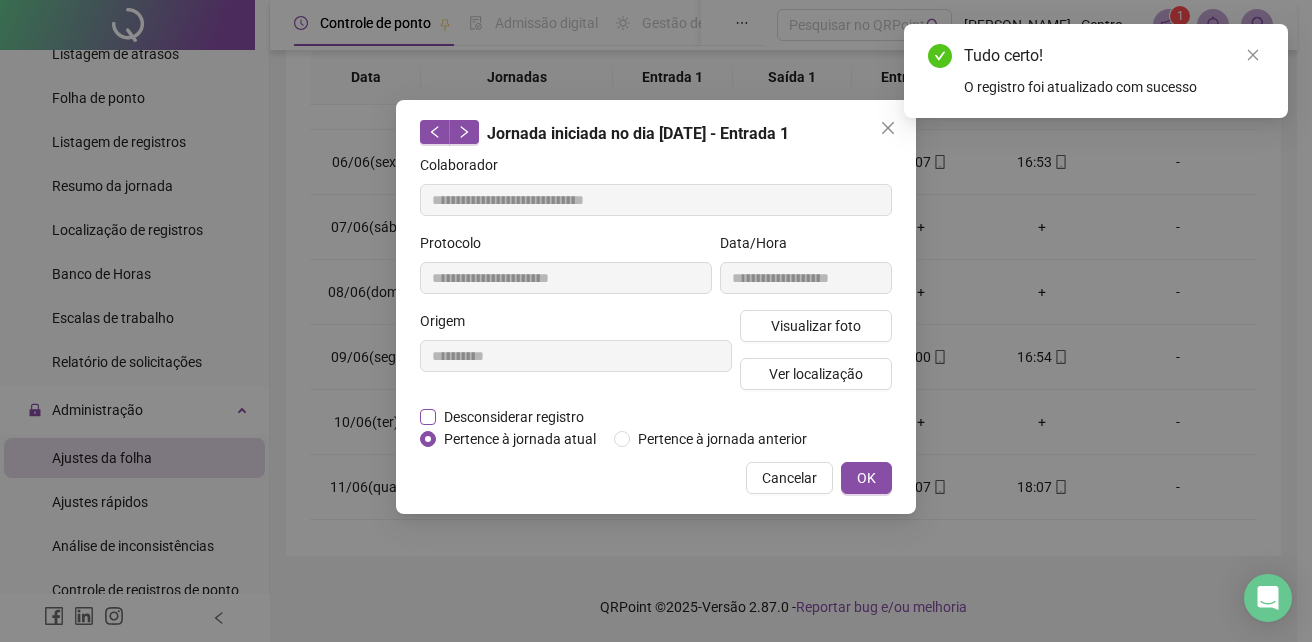 click on "Desconsiderar registro" at bounding box center (514, 417) 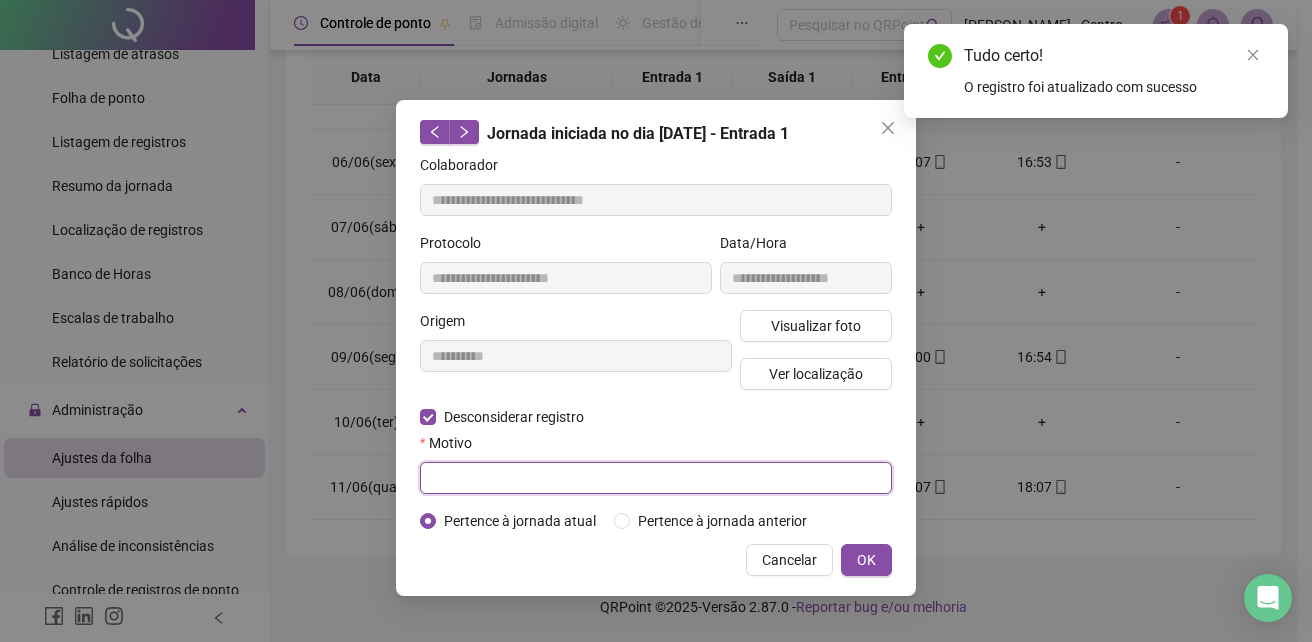 click at bounding box center (656, 478) 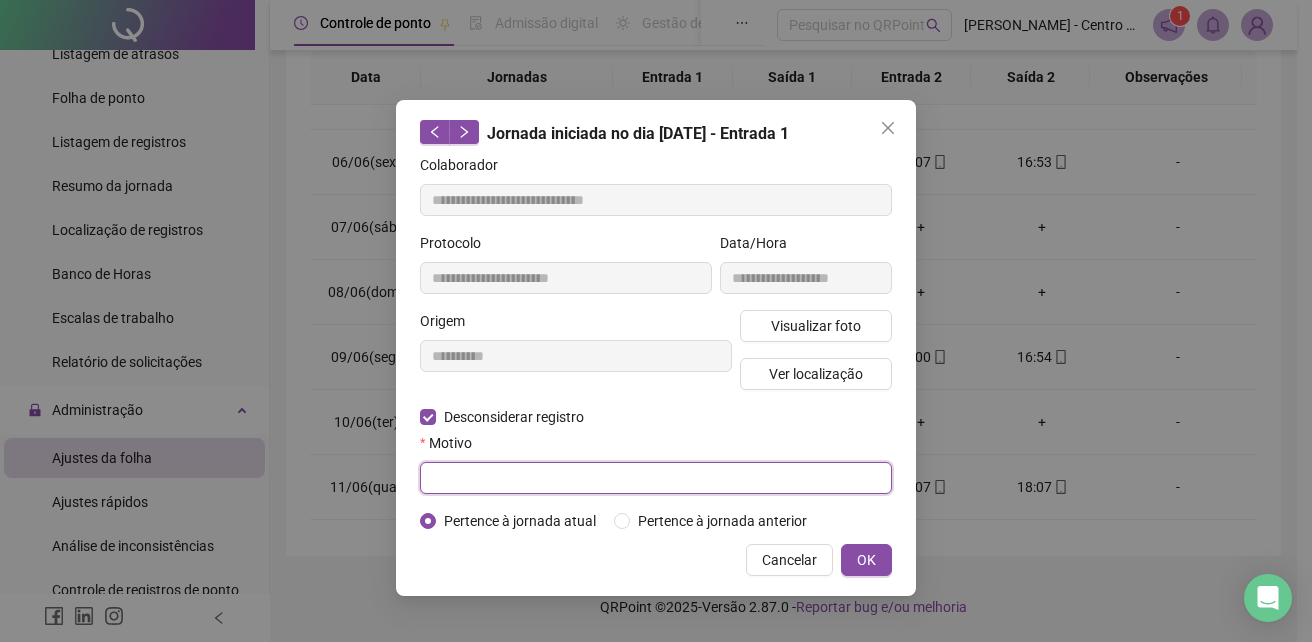paste on "**********" 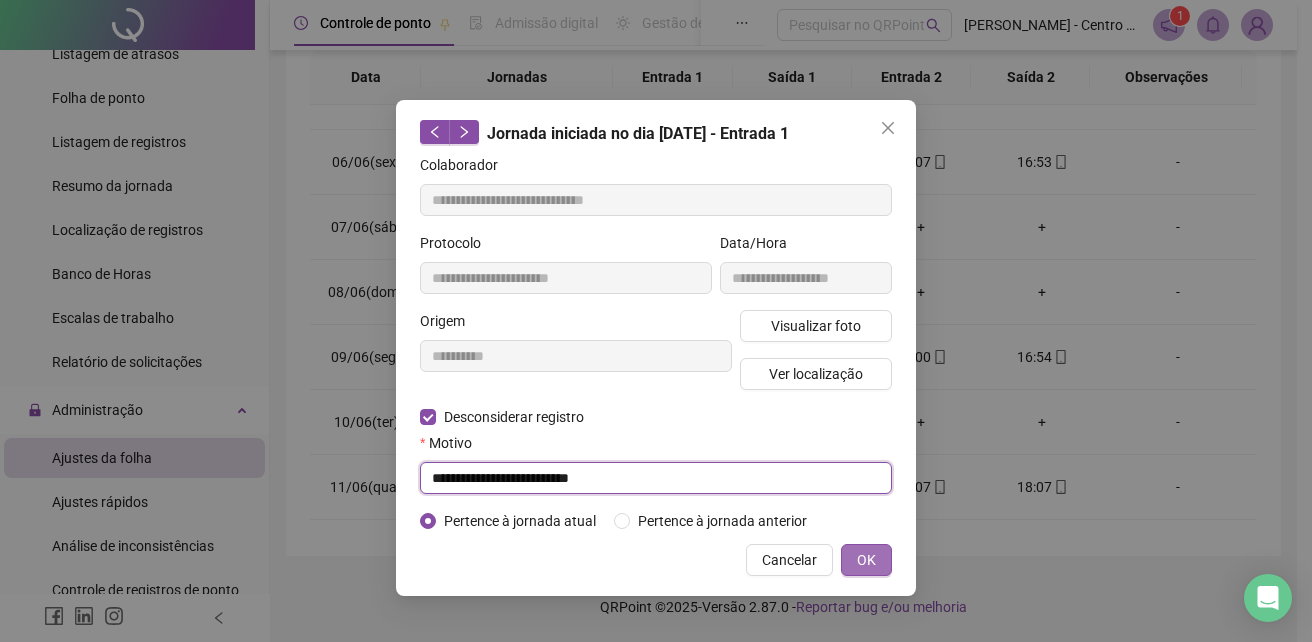 type on "**********" 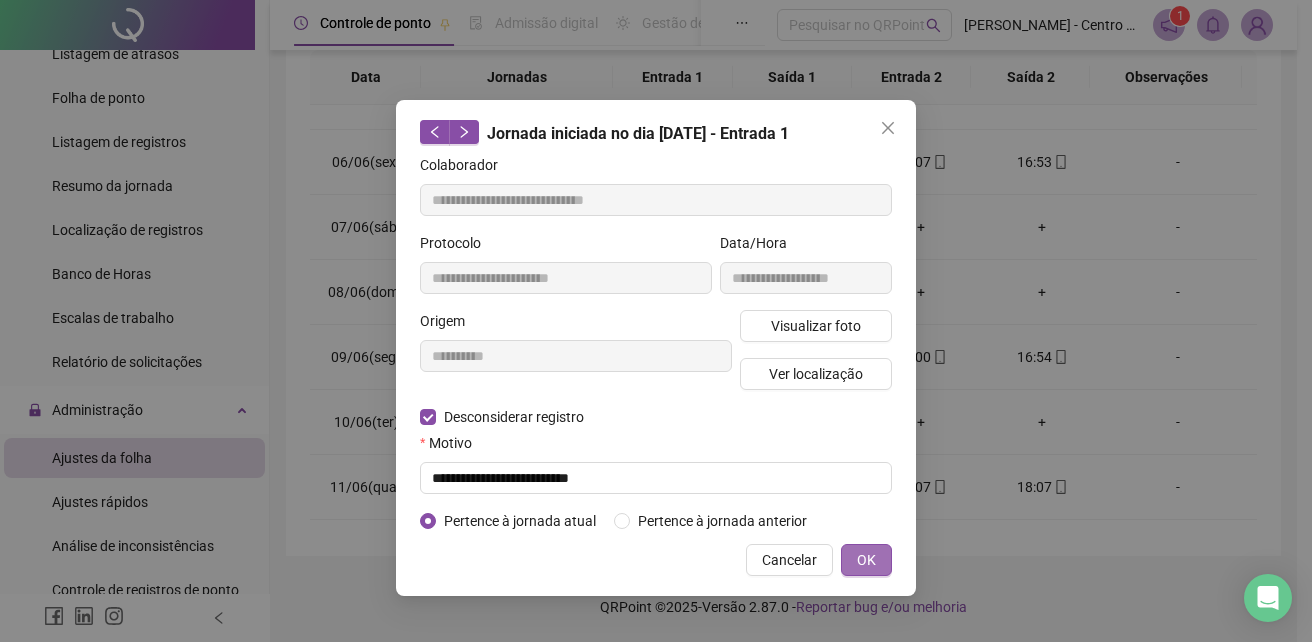 click on "OK" at bounding box center [866, 560] 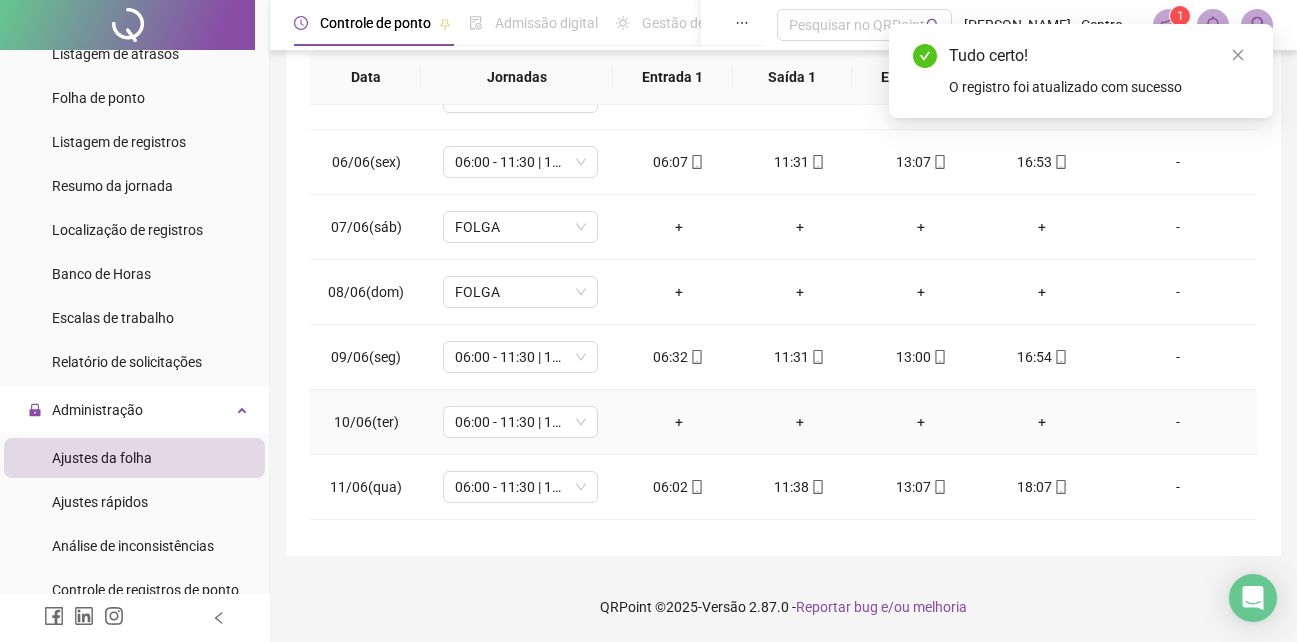 click on "+" at bounding box center [678, 422] 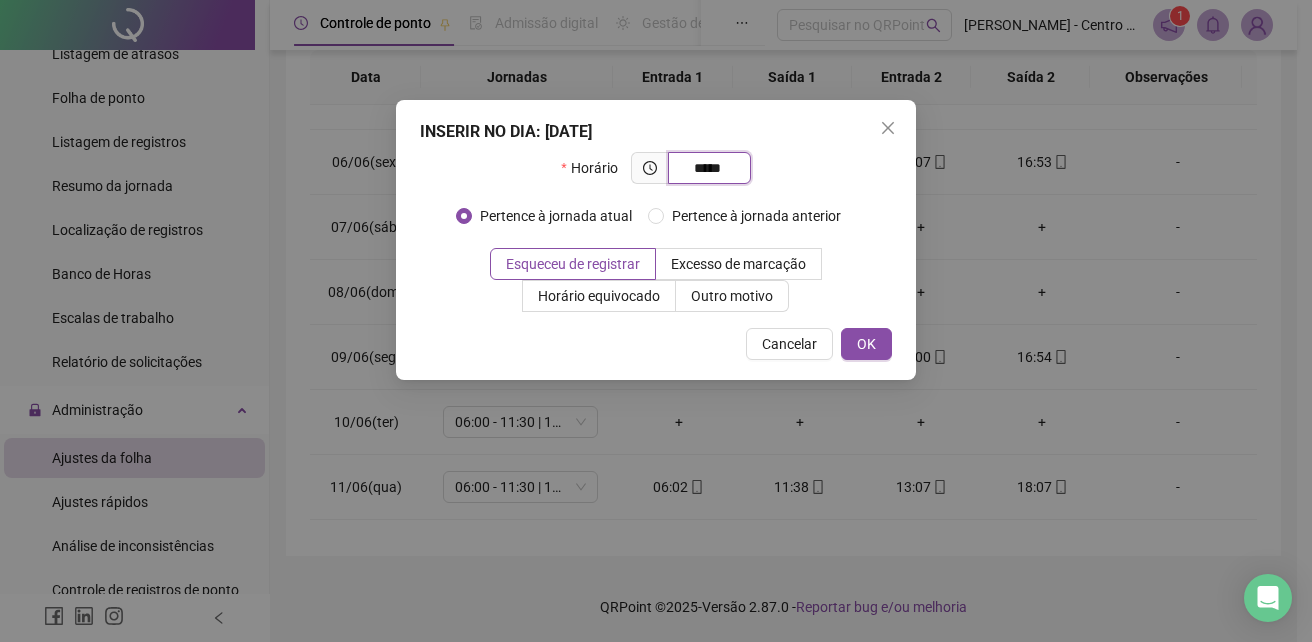 type on "*****" 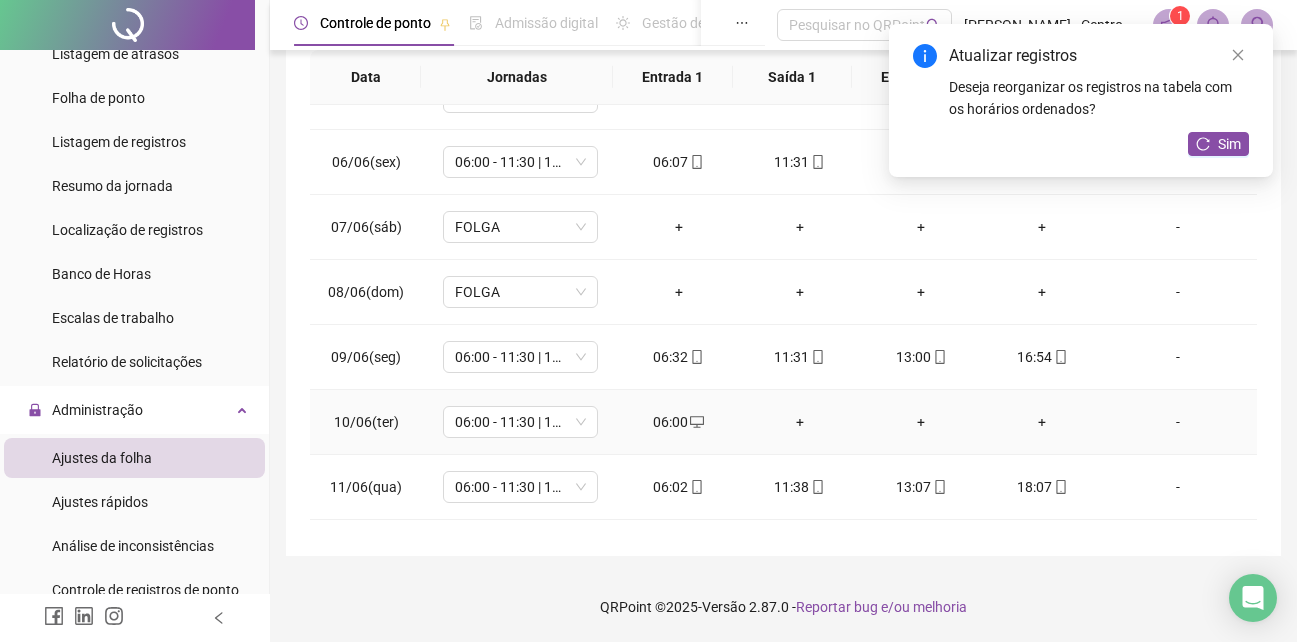 click on "+" at bounding box center [799, 422] 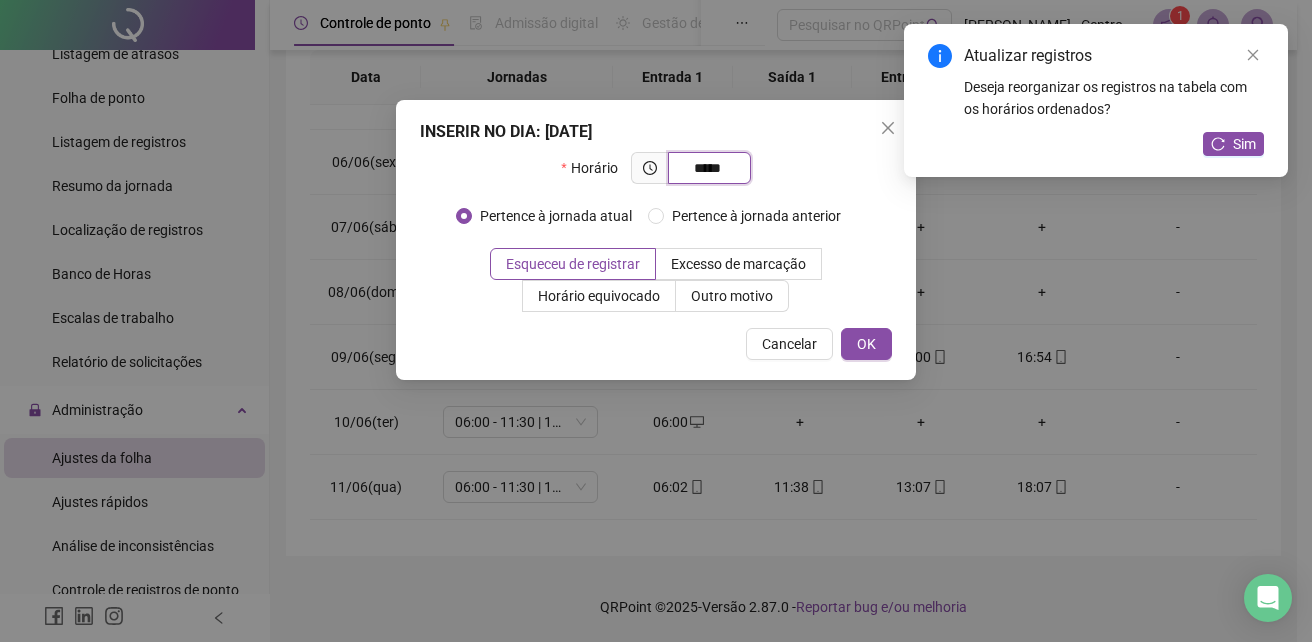 type on "*****" 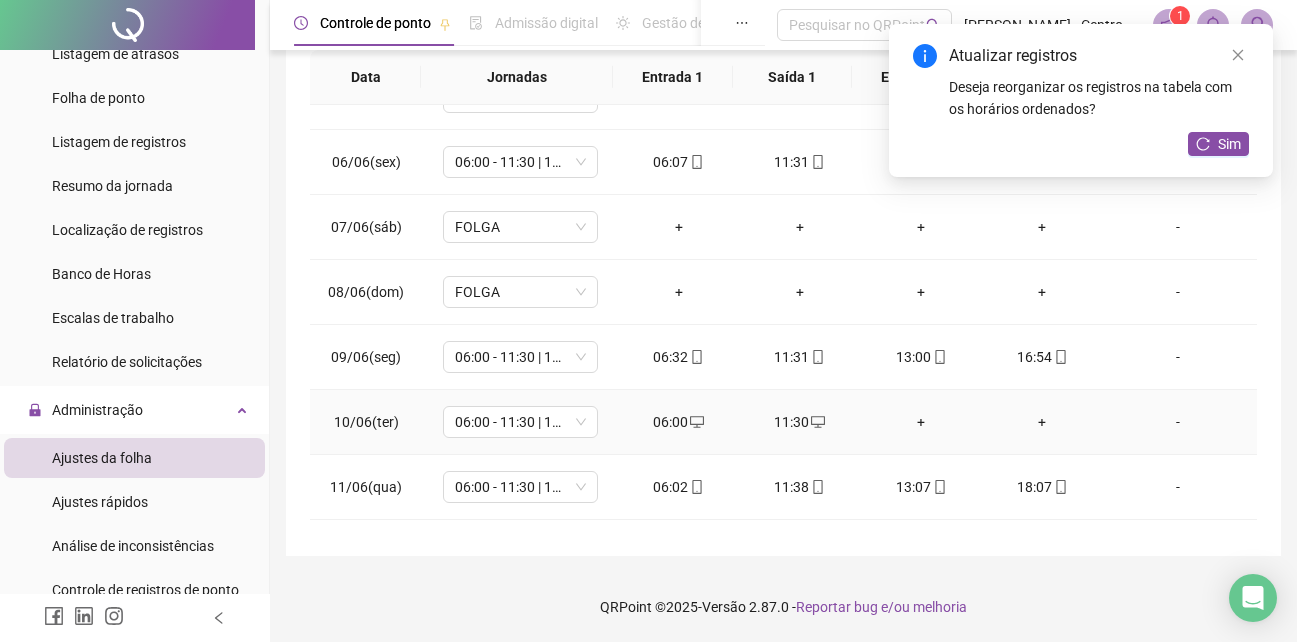 click on "+" at bounding box center [920, 422] 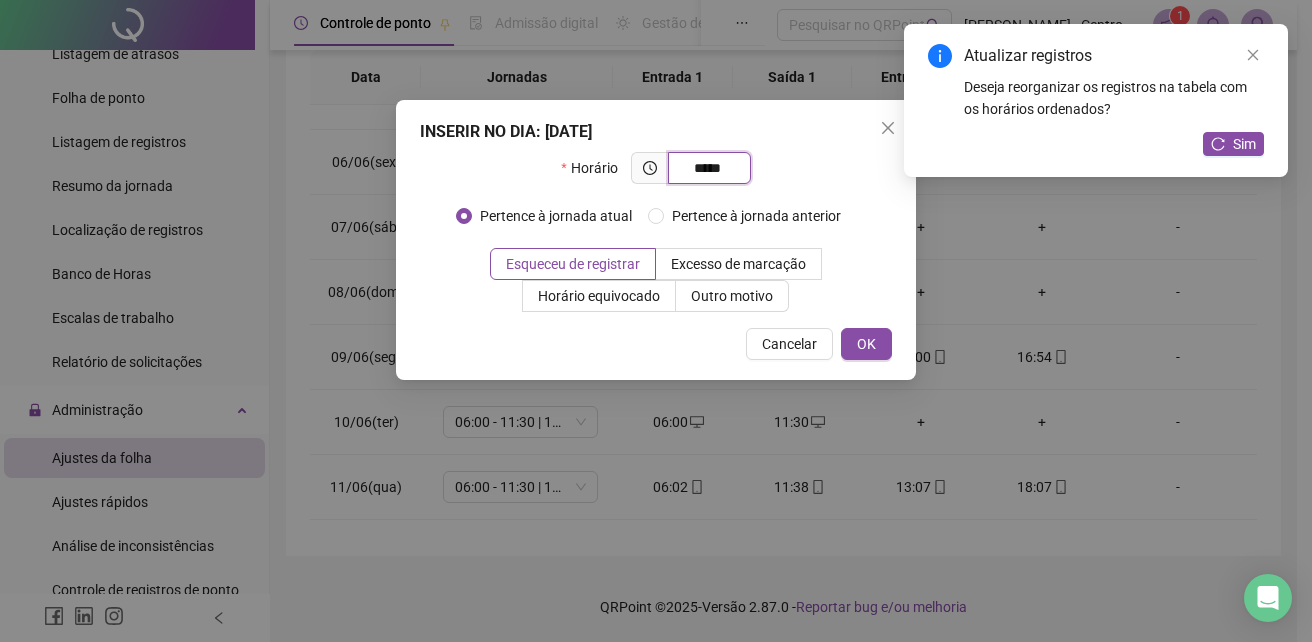 type on "*****" 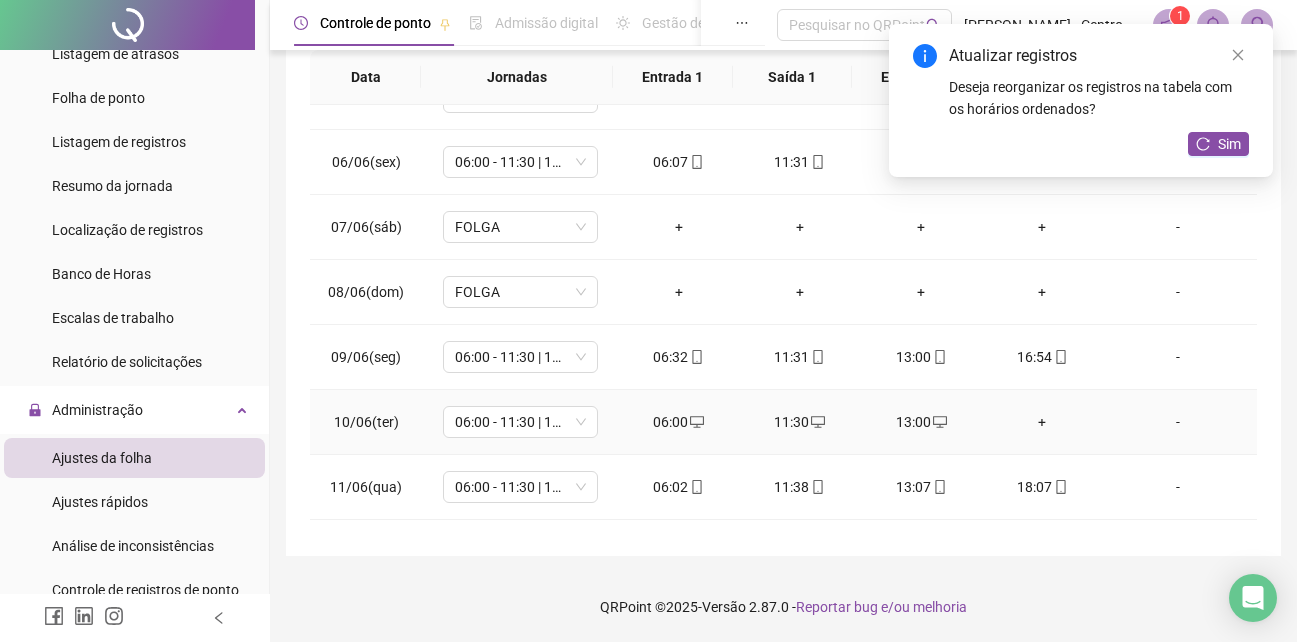 click on "+" at bounding box center (1042, 422) 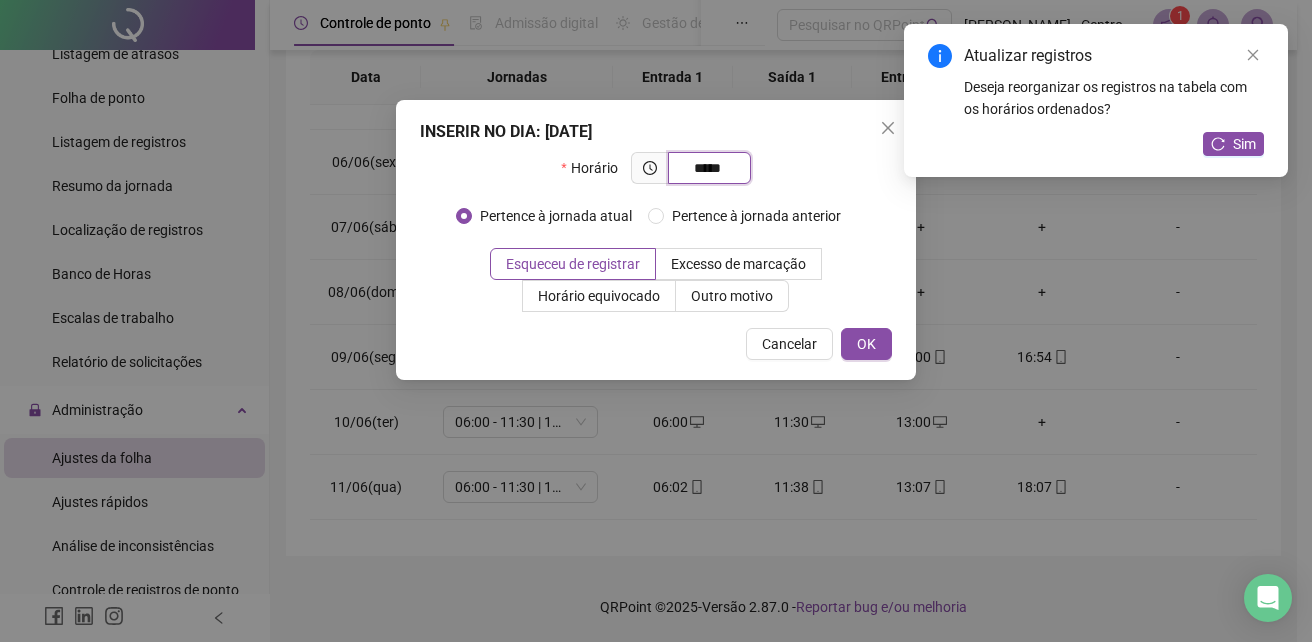 type on "*****" 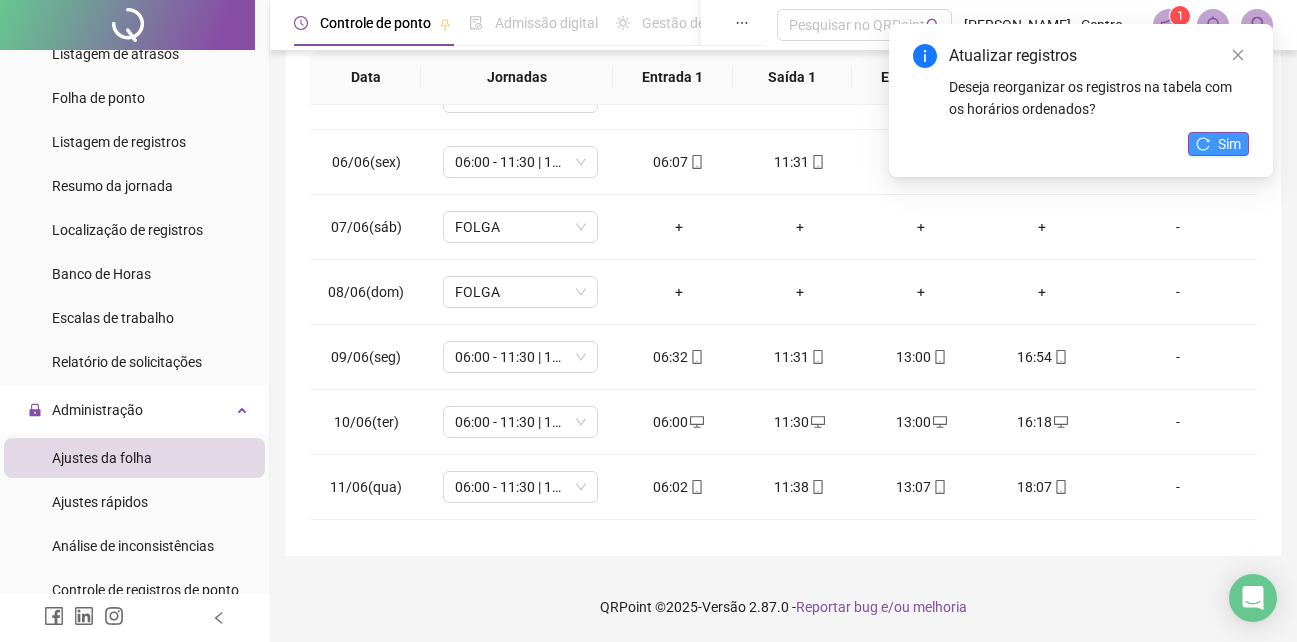 click on "Sim" at bounding box center [1229, 144] 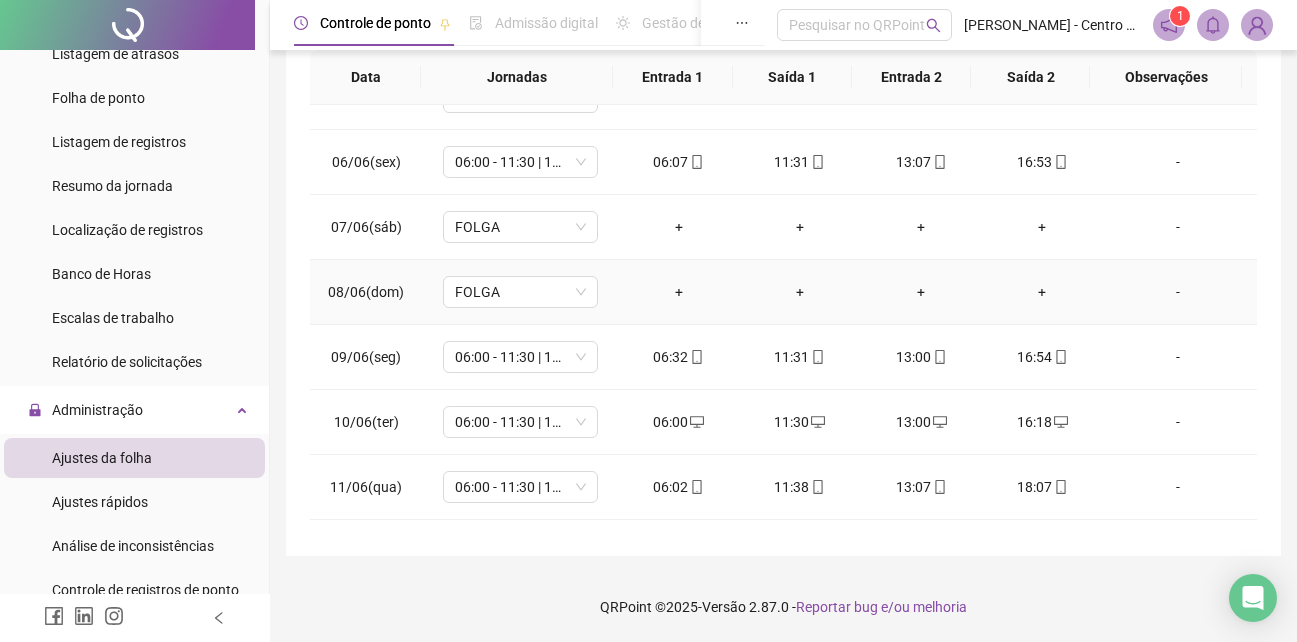 scroll, scrollTop: 0, scrollLeft: 0, axis: both 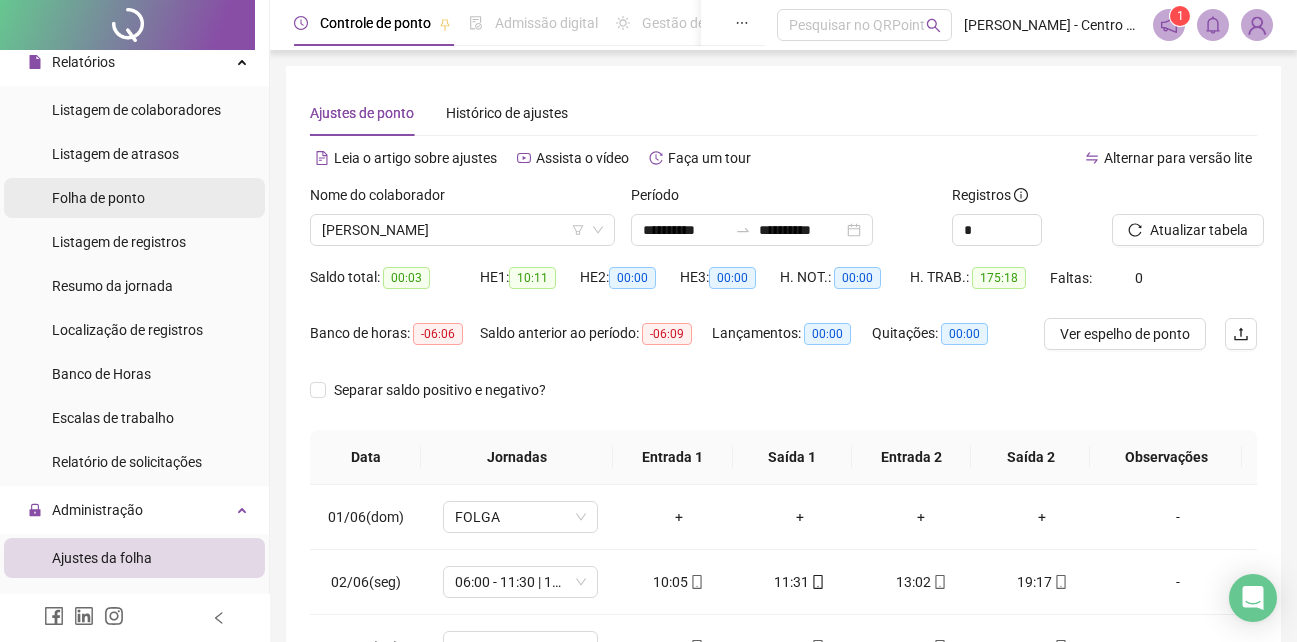 click on "Folha de ponto" at bounding box center (98, 198) 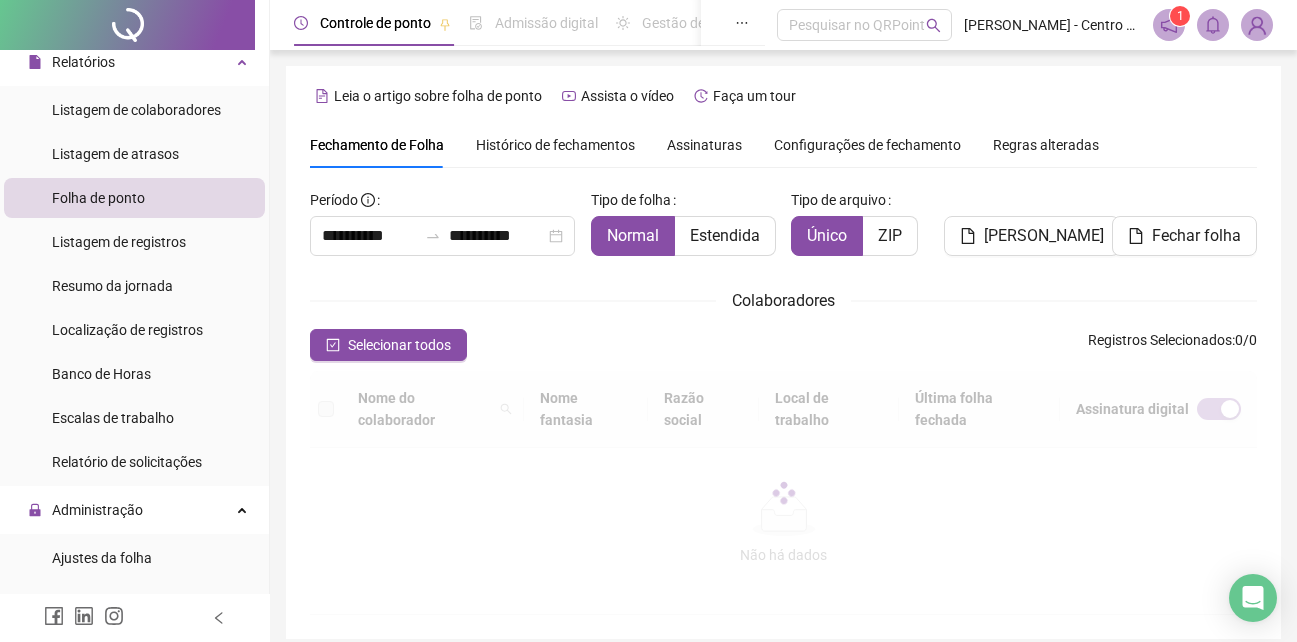 click on "**********" at bounding box center (783, 399) 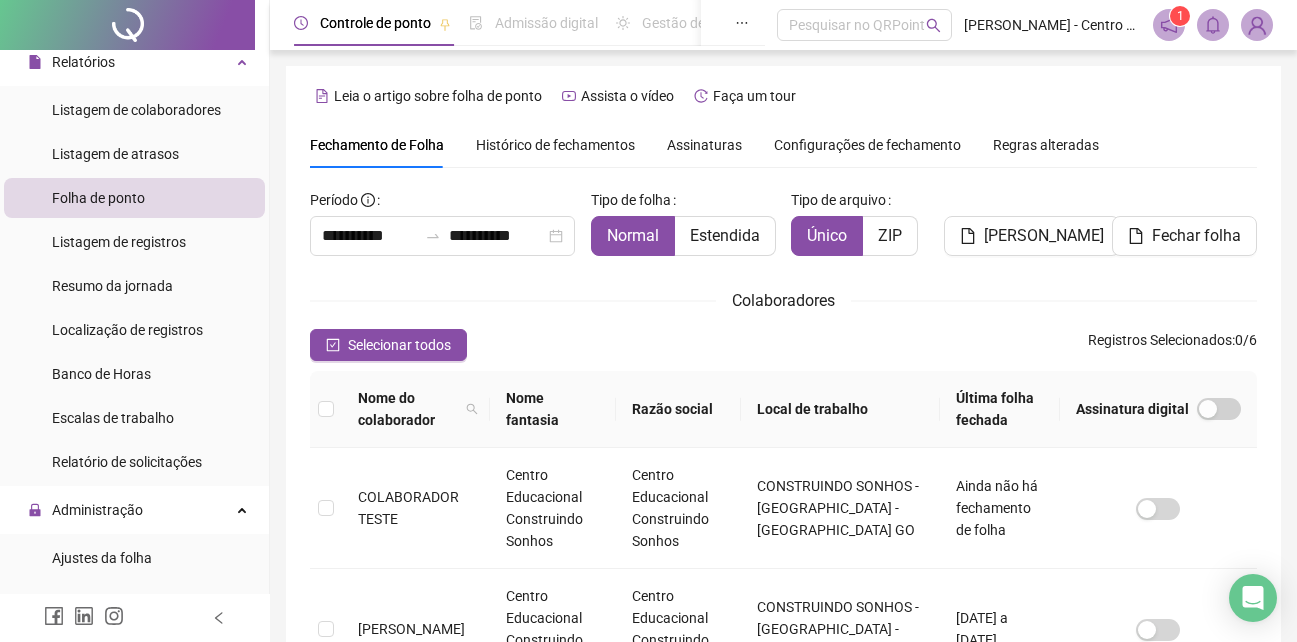scroll, scrollTop: 88, scrollLeft: 0, axis: vertical 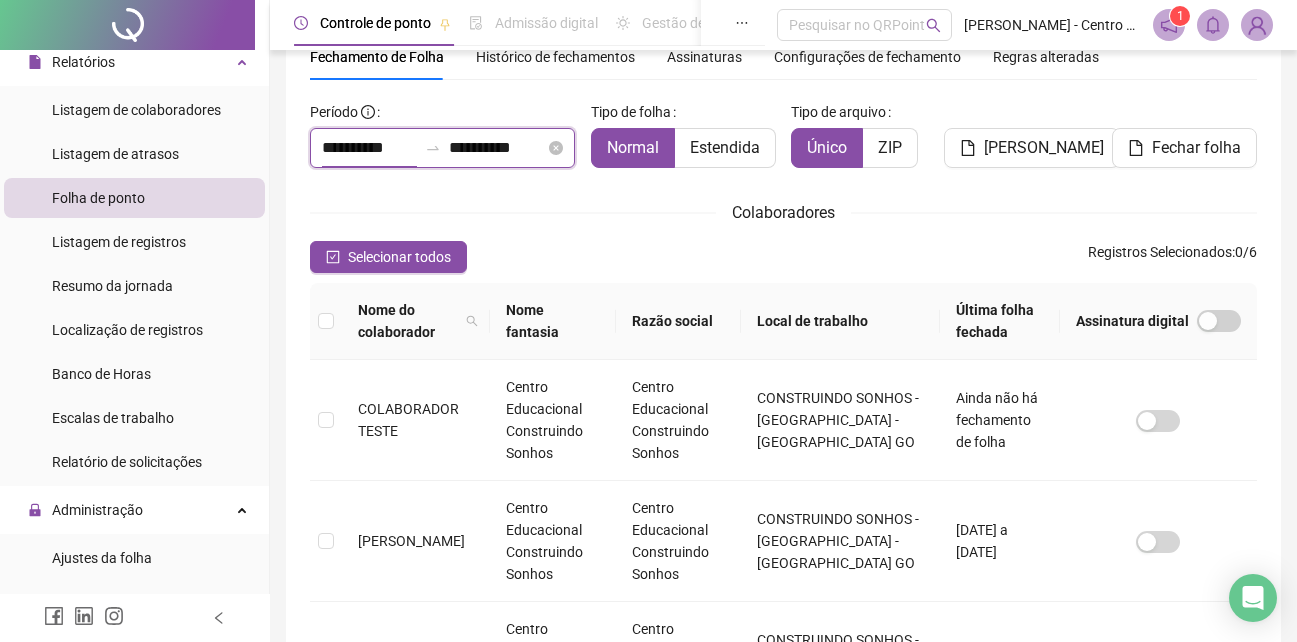 click on "**********" at bounding box center (369, 148) 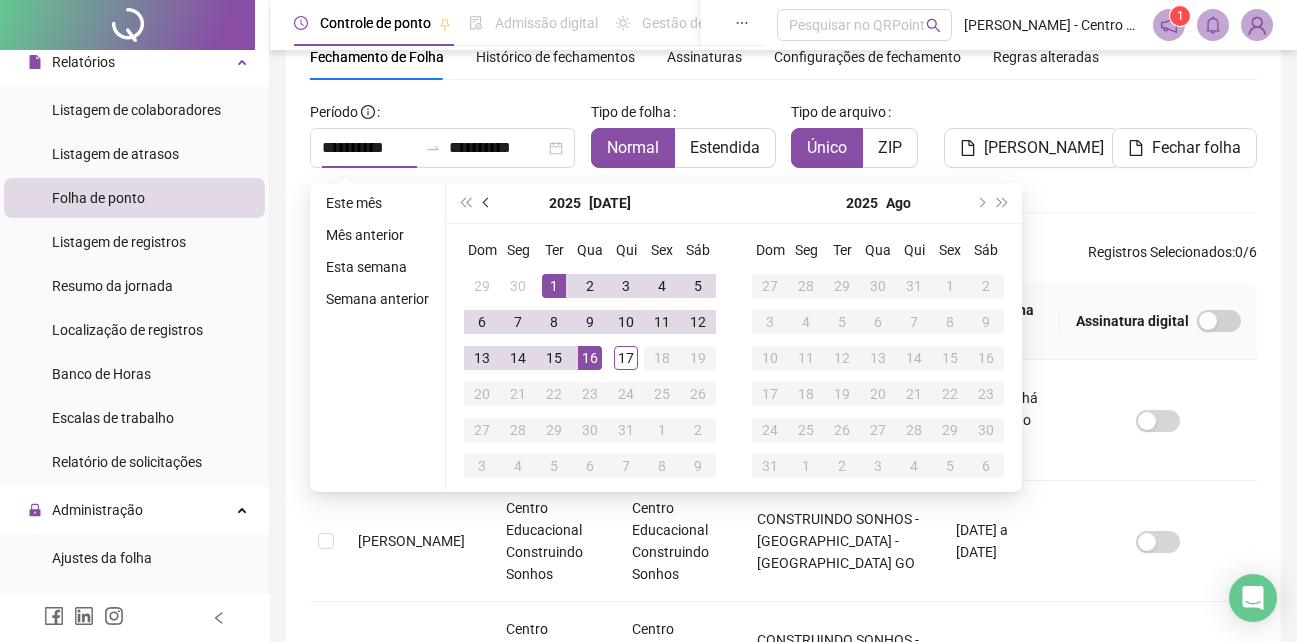 click at bounding box center [488, 203] 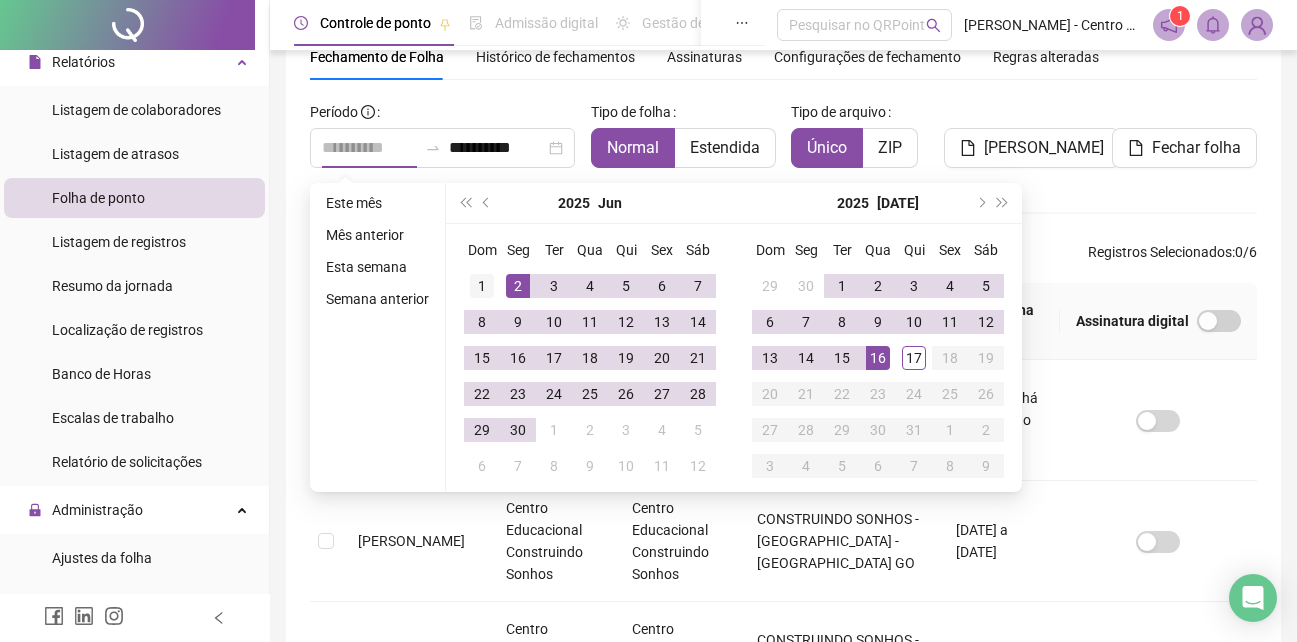 type on "**********" 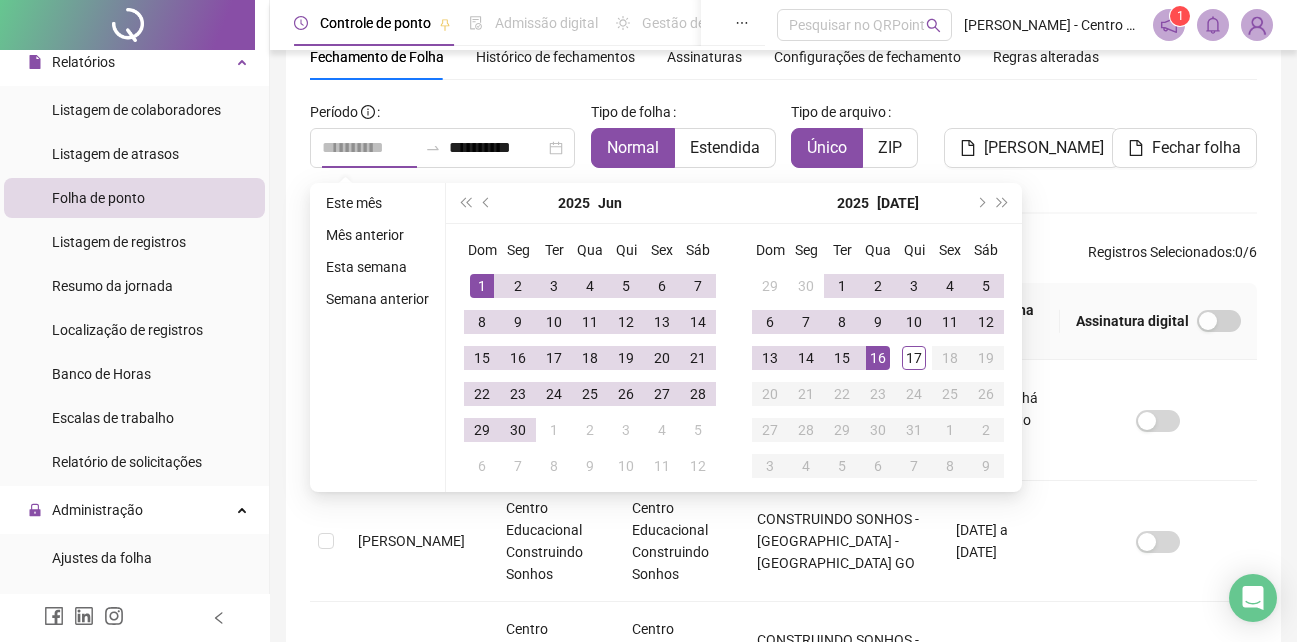 click on "1" at bounding box center [482, 286] 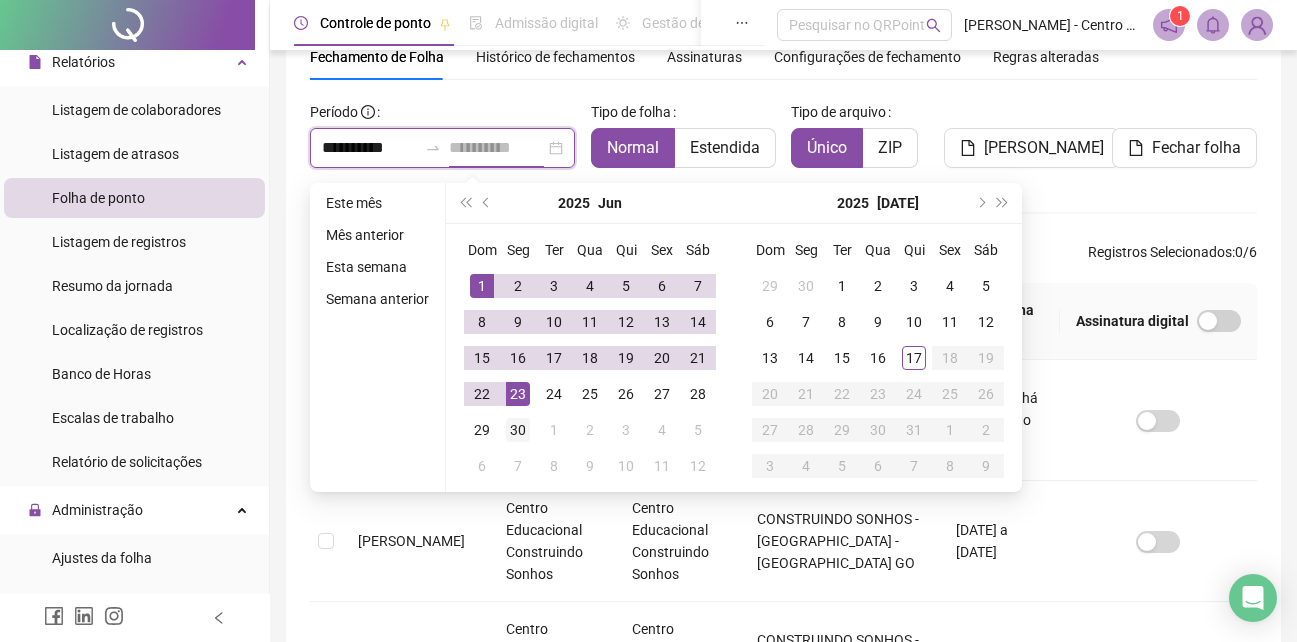type on "**********" 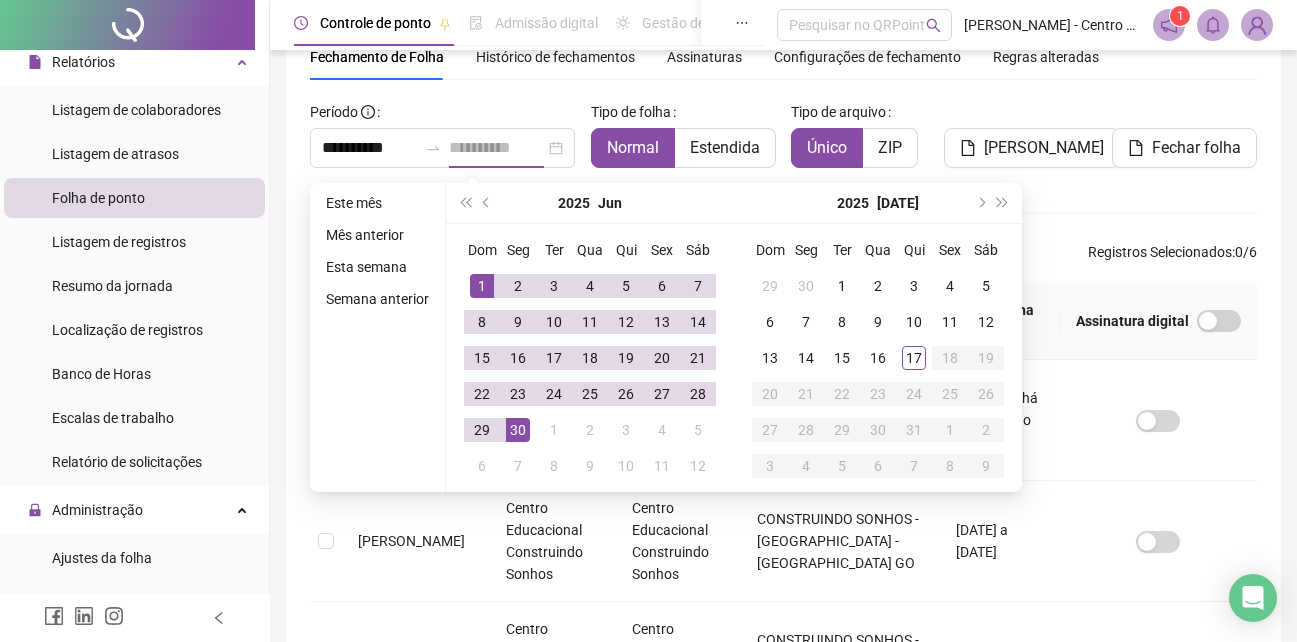 drag, startPoint x: 521, startPoint y: 428, endPoint x: 534, endPoint y: 393, distance: 37.336308 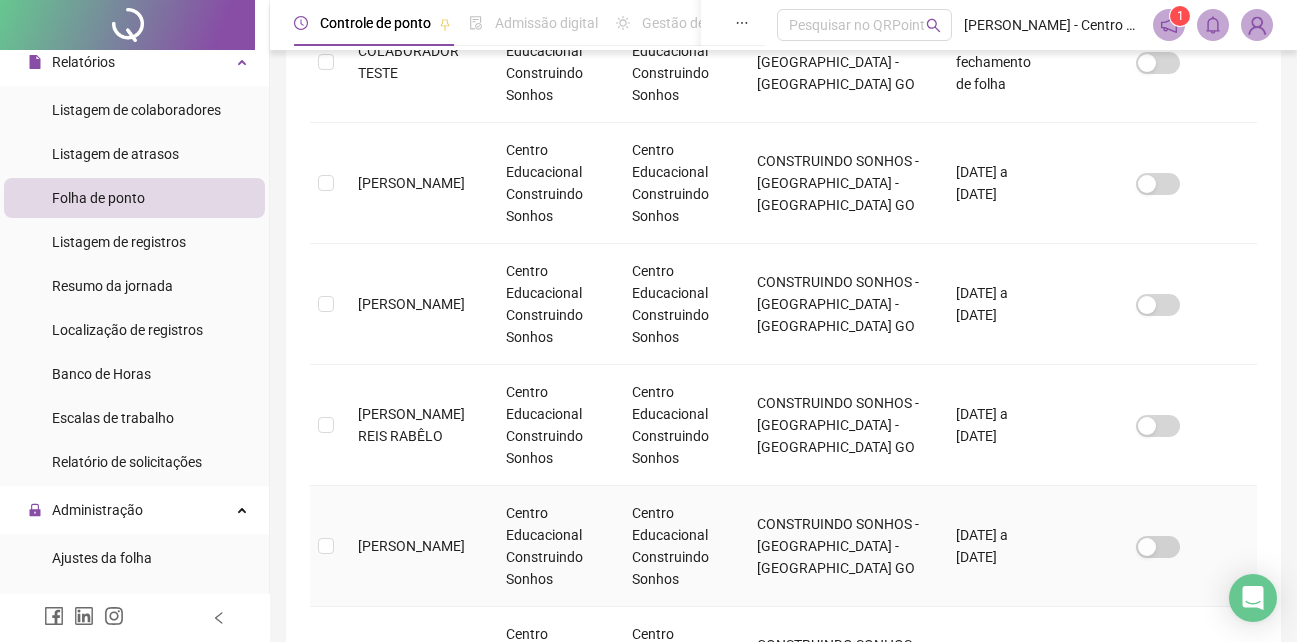 scroll, scrollTop: 488, scrollLeft: 0, axis: vertical 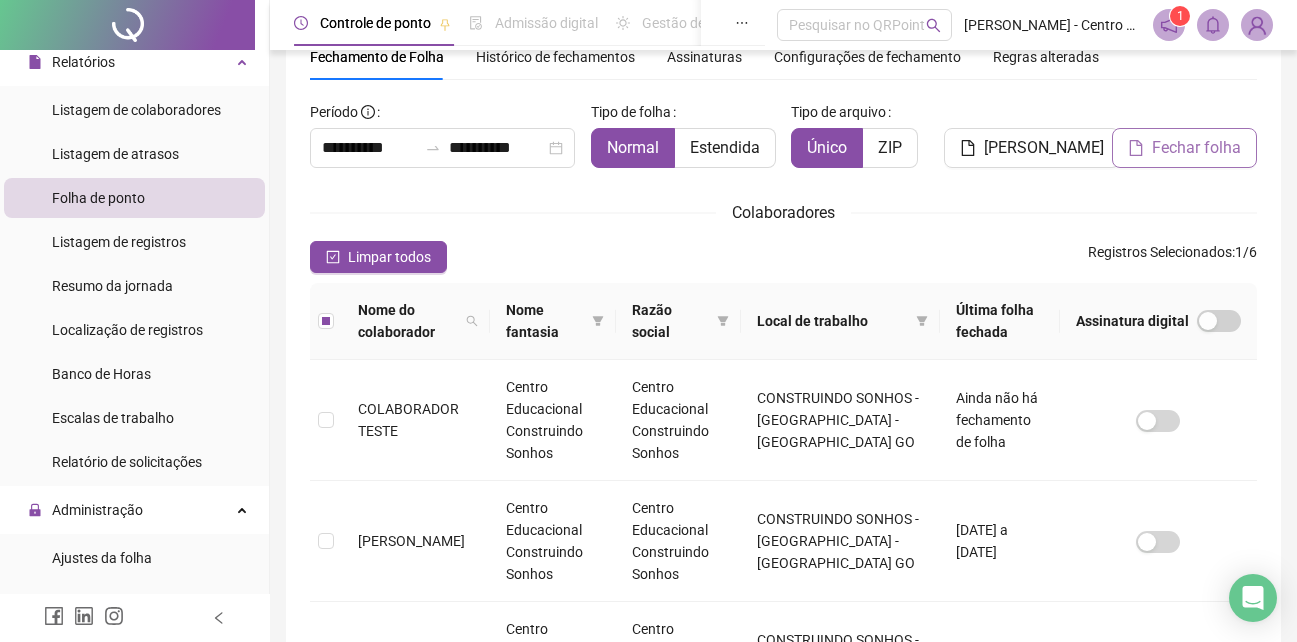 click on "Fechar folha" at bounding box center (1184, 148) 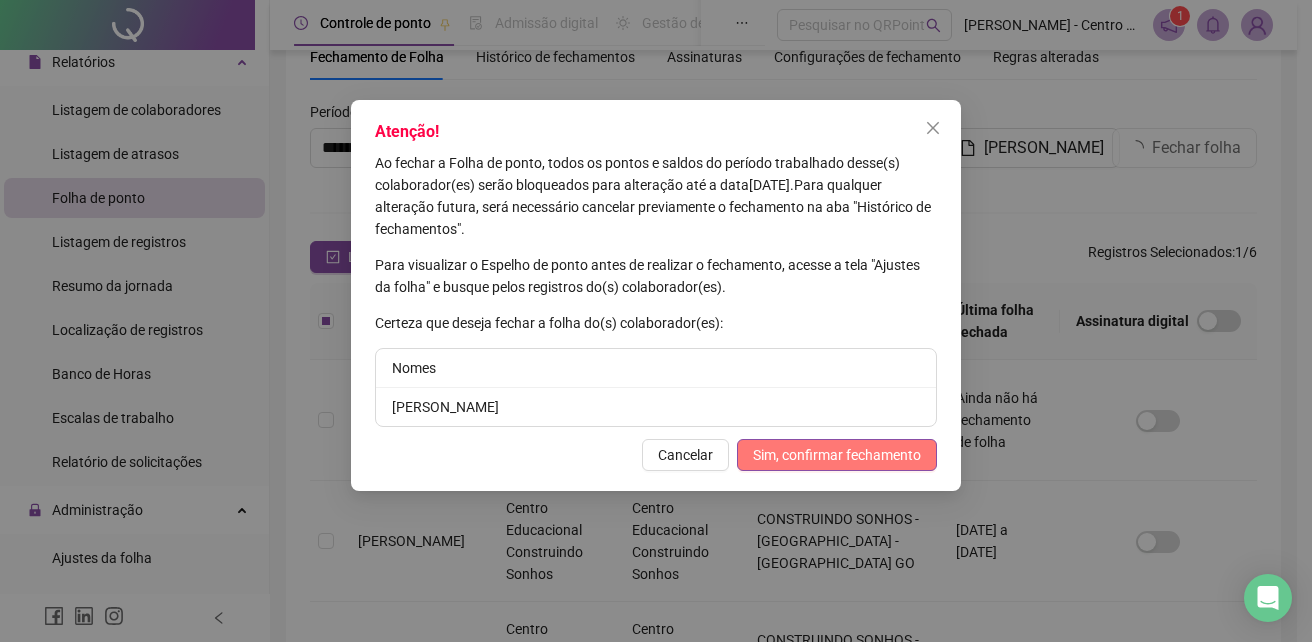 click on "Sim, confirmar fechamento" at bounding box center [837, 455] 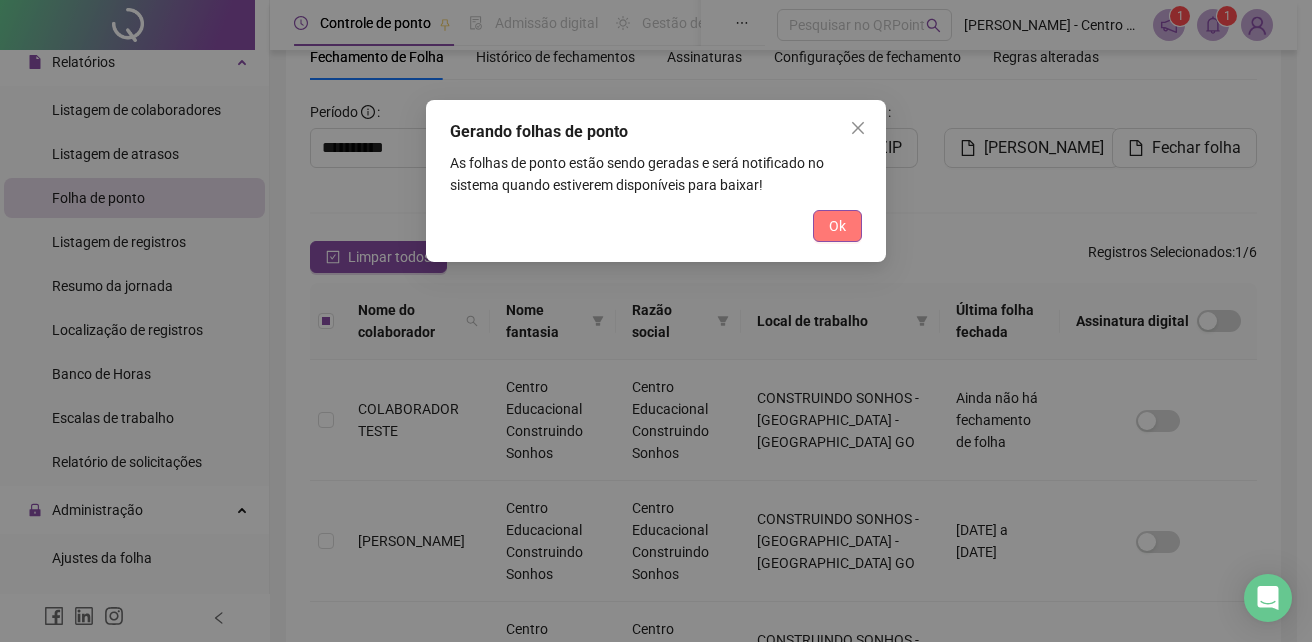 click on "Ok" at bounding box center [837, 226] 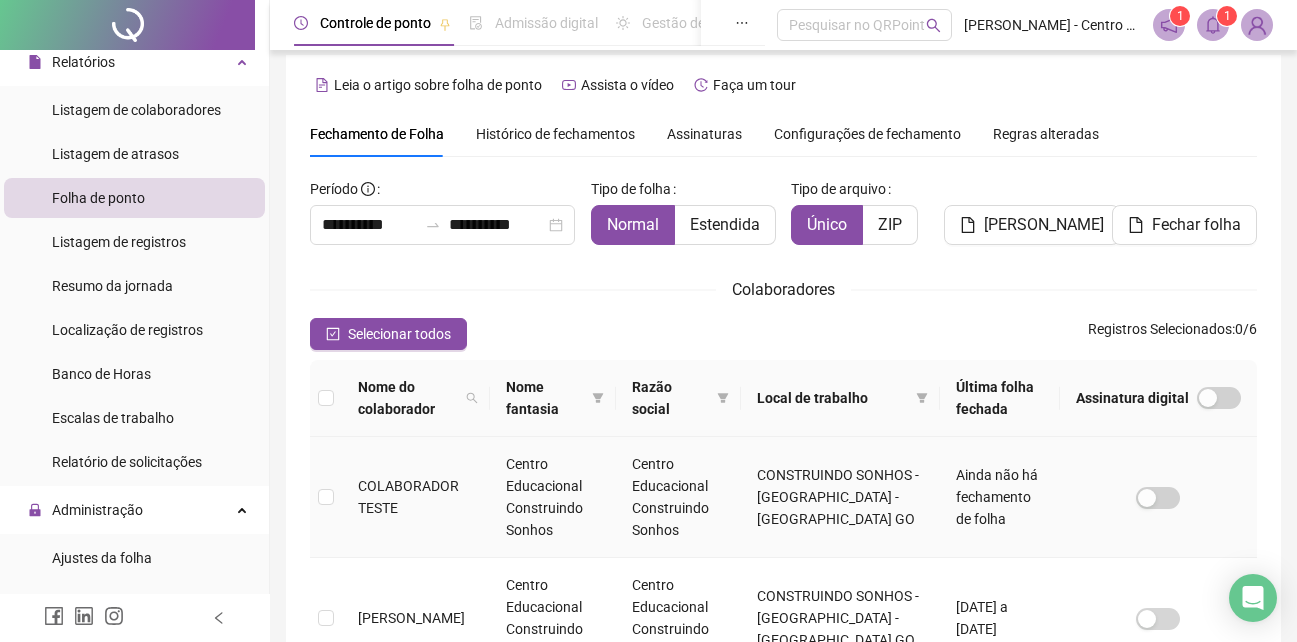 scroll, scrollTop: 0, scrollLeft: 0, axis: both 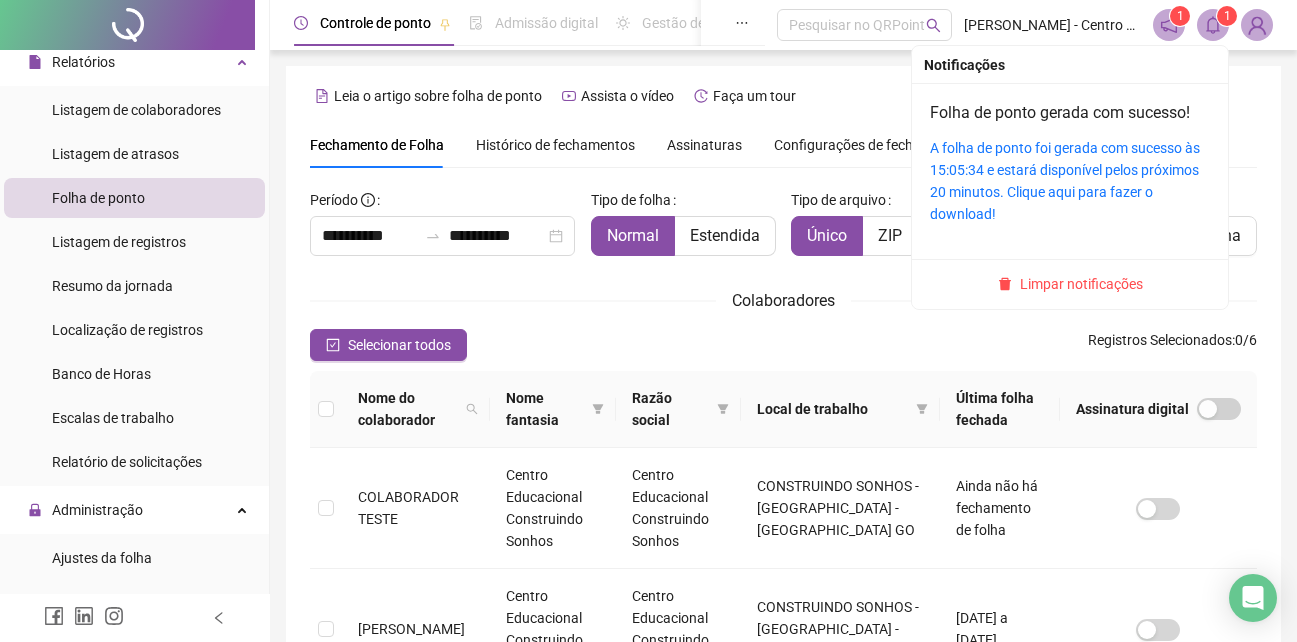 click 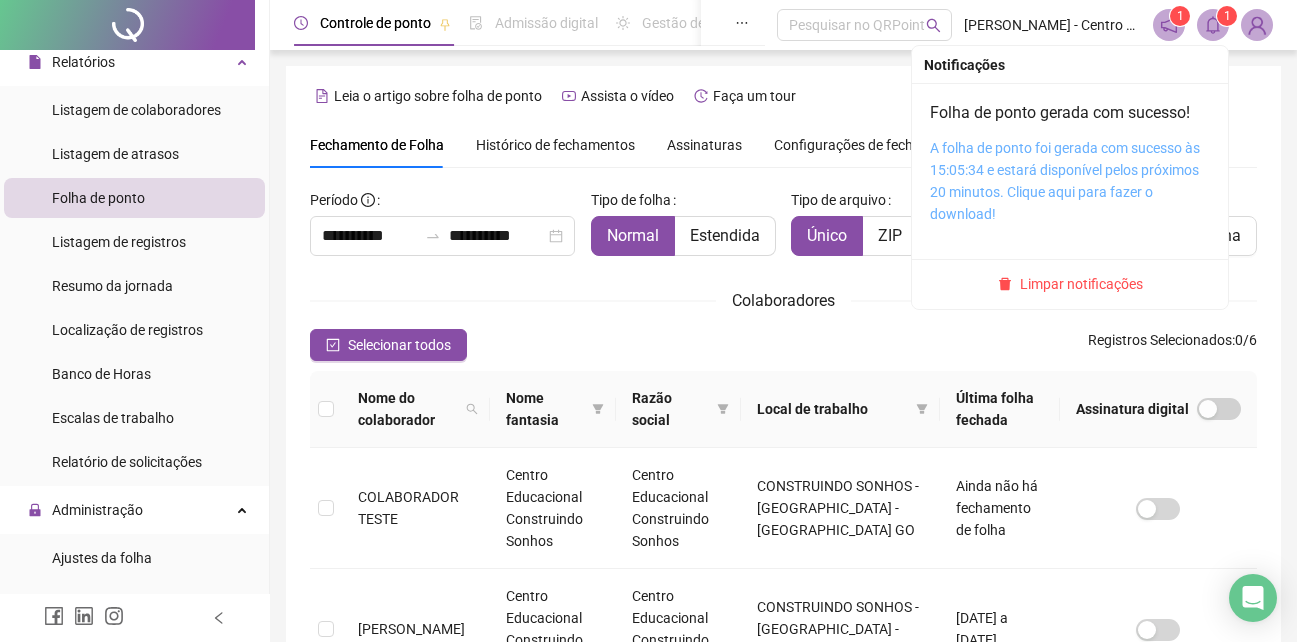 click on "A folha de ponto foi gerada com sucesso às 15:05:34 e estará disponível pelos próximos 20 minutos.
Clique aqui para fazer o download!" at bounding box center [1065, 181] 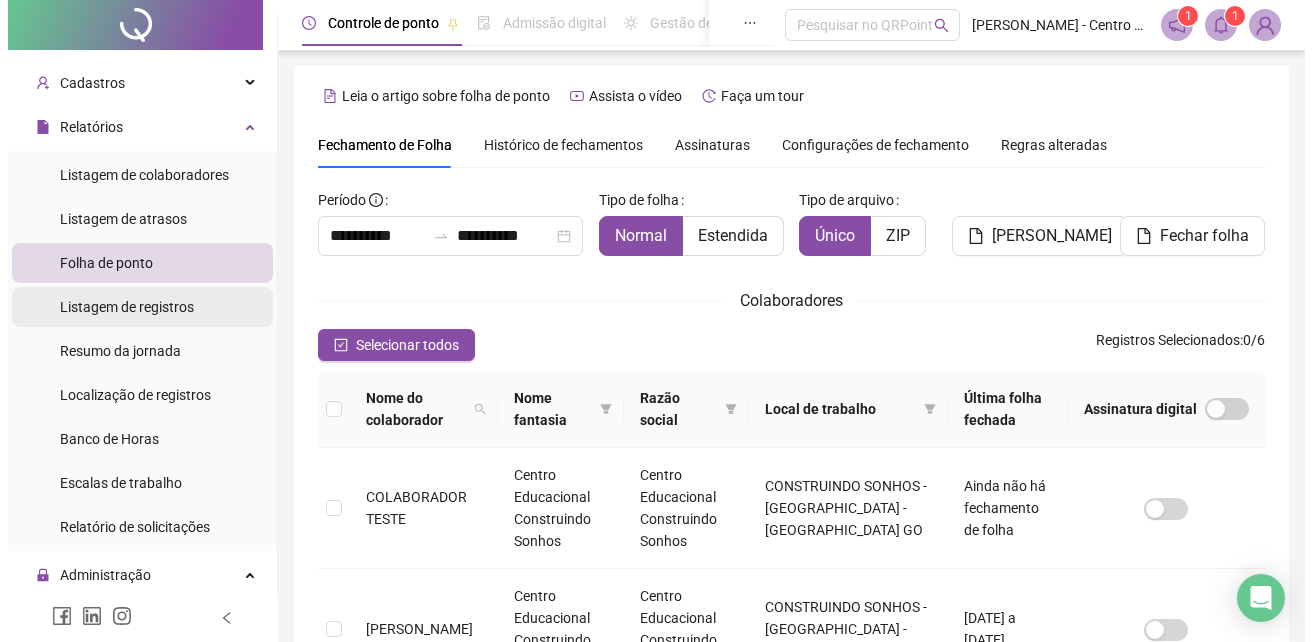 scroll, scrollTop: 0, scrollLeft: 0, axis: both 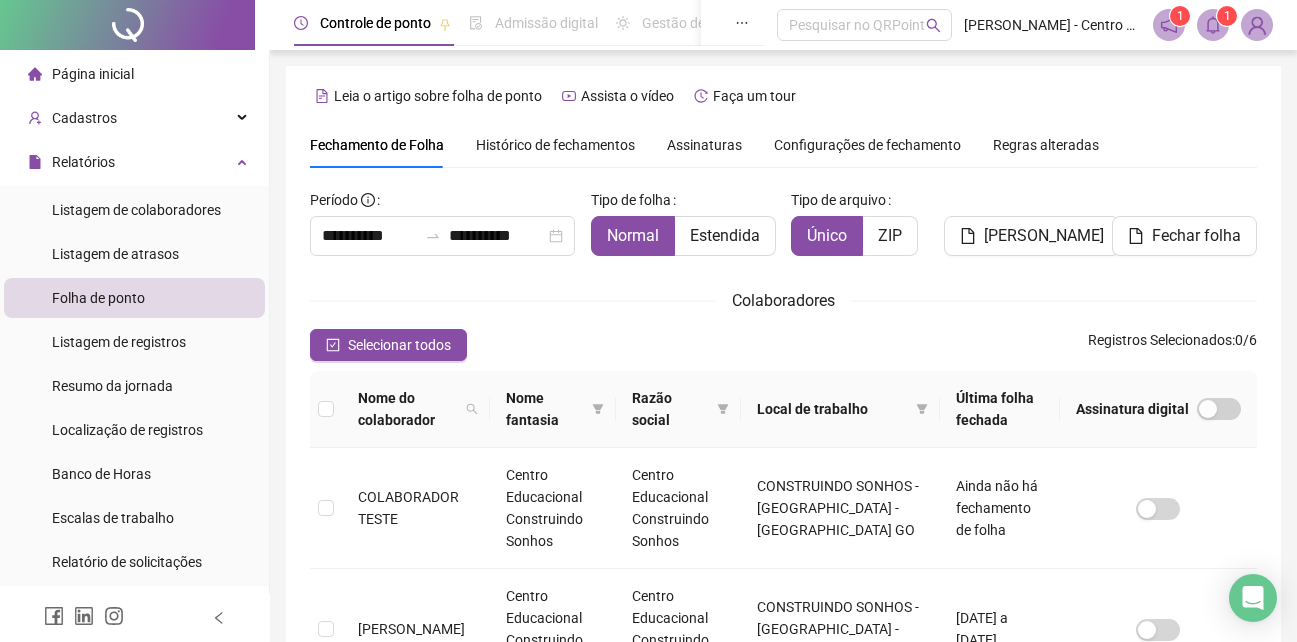 click on "Histórico de fechamentos" at bounding box center (555, 145) 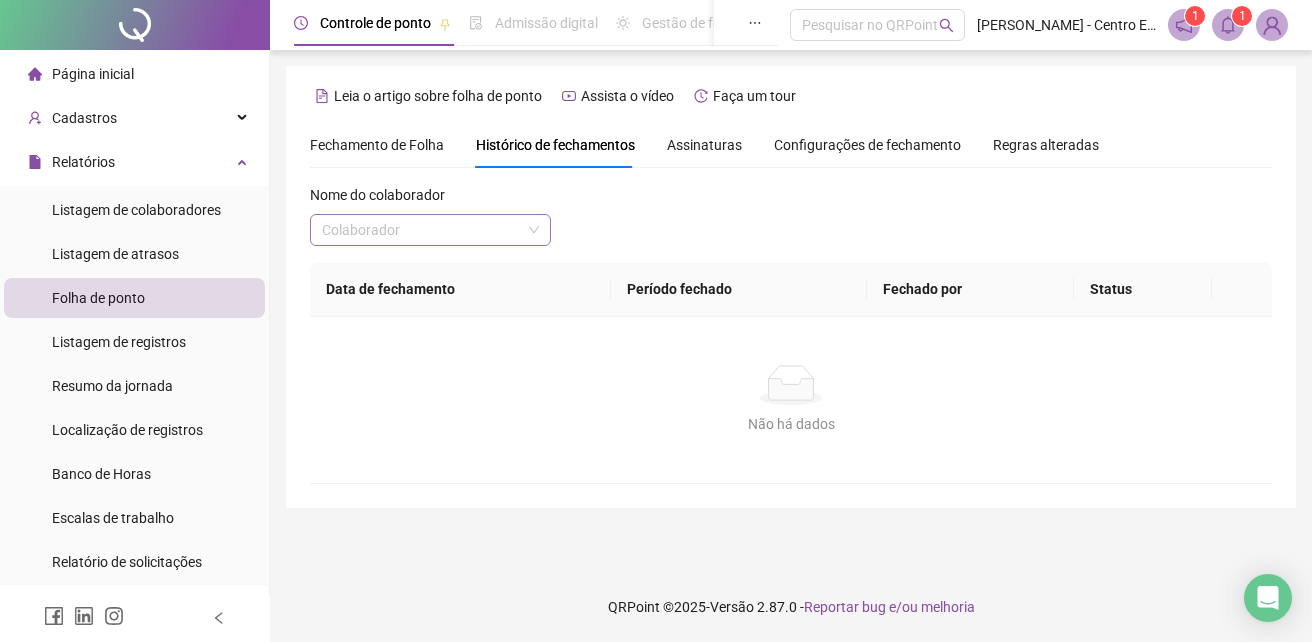 click on "Colaborador" at bounding box center (430, 230) 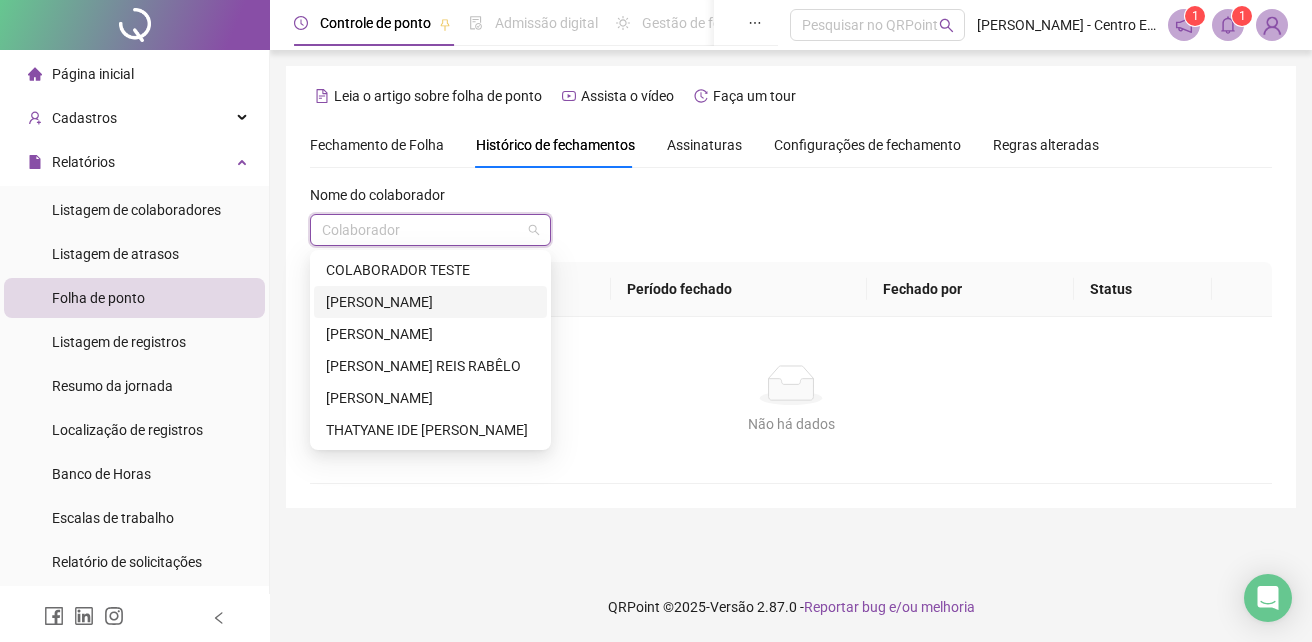 click on "[PERSON_NAME]" at bounding box center [430, 302] 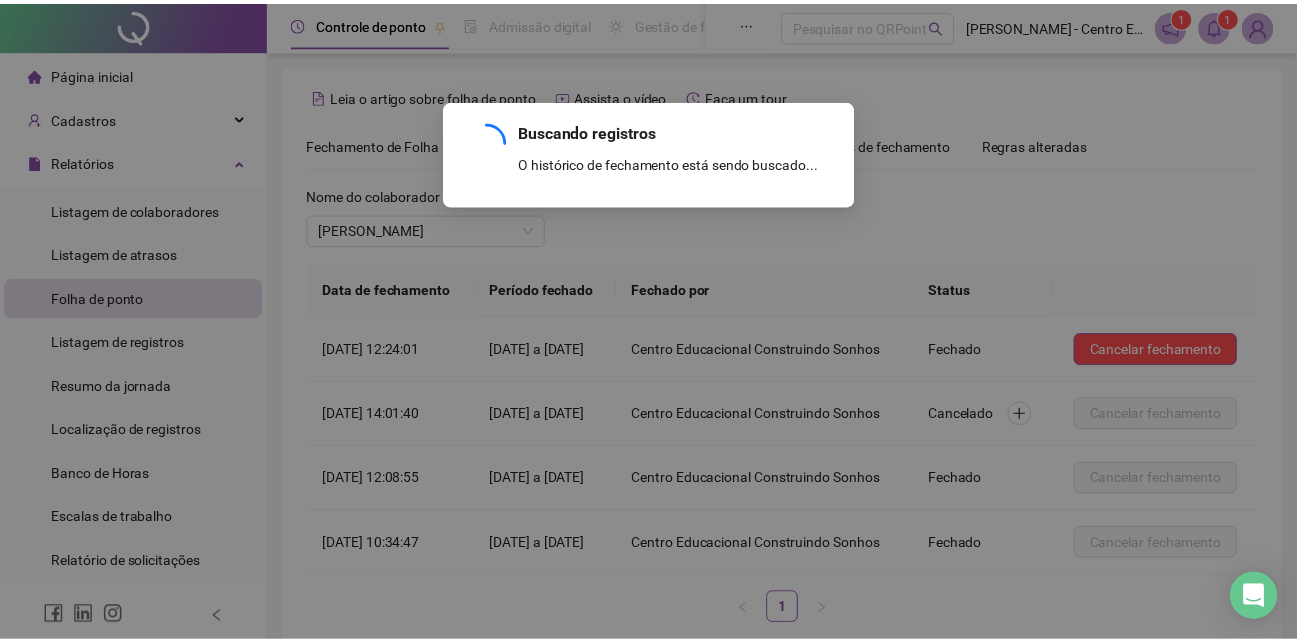 scroll, scrollTop: 157, scrollLeft: 0, axis: vertical 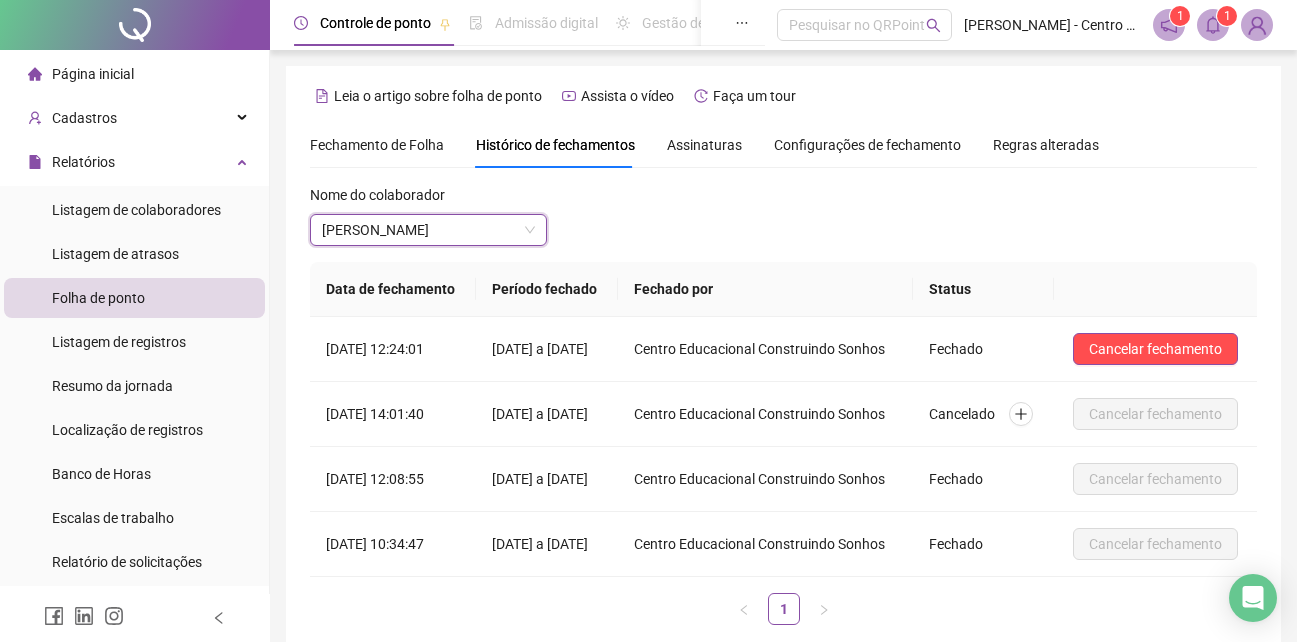 click on "Assinaturas" at bounding box center (704, 145) 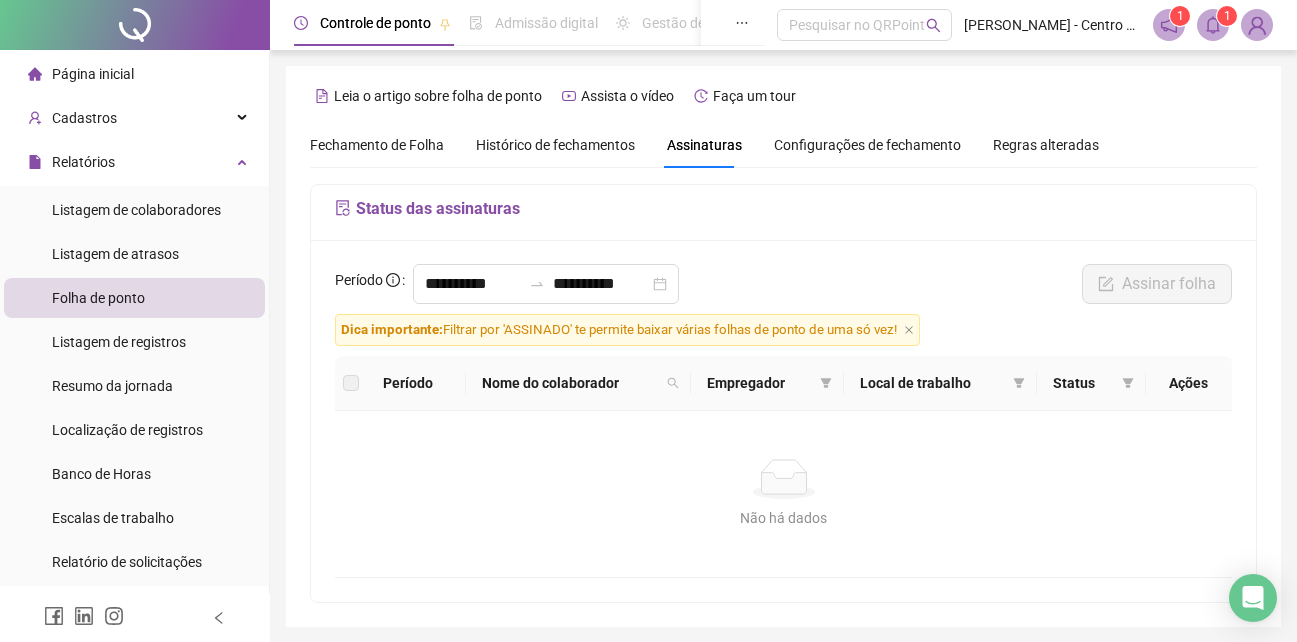 click on "Configurações de fechamento" at bounding box center (867, 145) 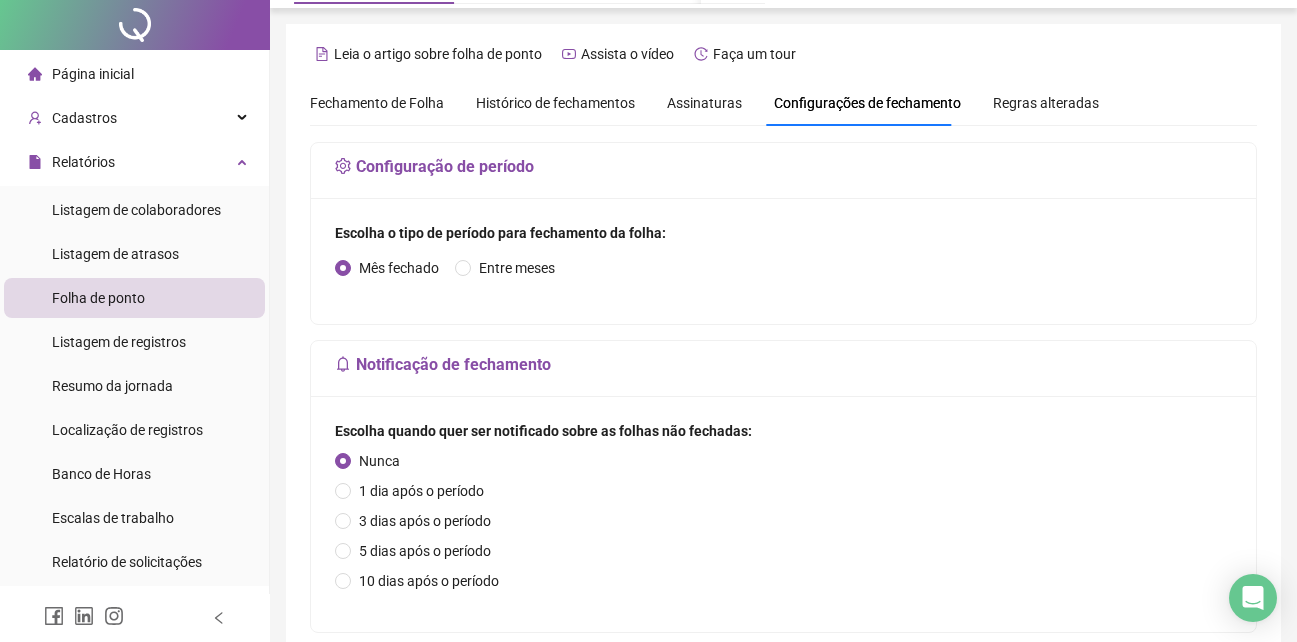 scroll, scrollTop: 0, scrollLeft: 0, axis: both 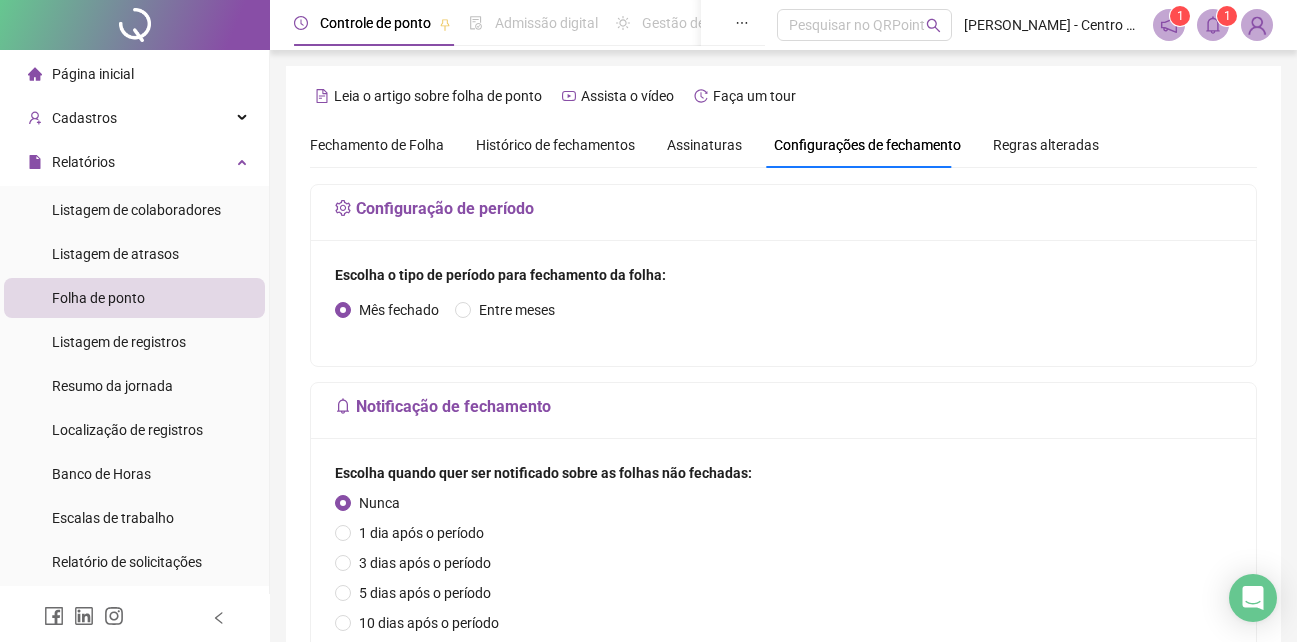 click on "Fechamento de Folha" at bounding box center (377, 145) 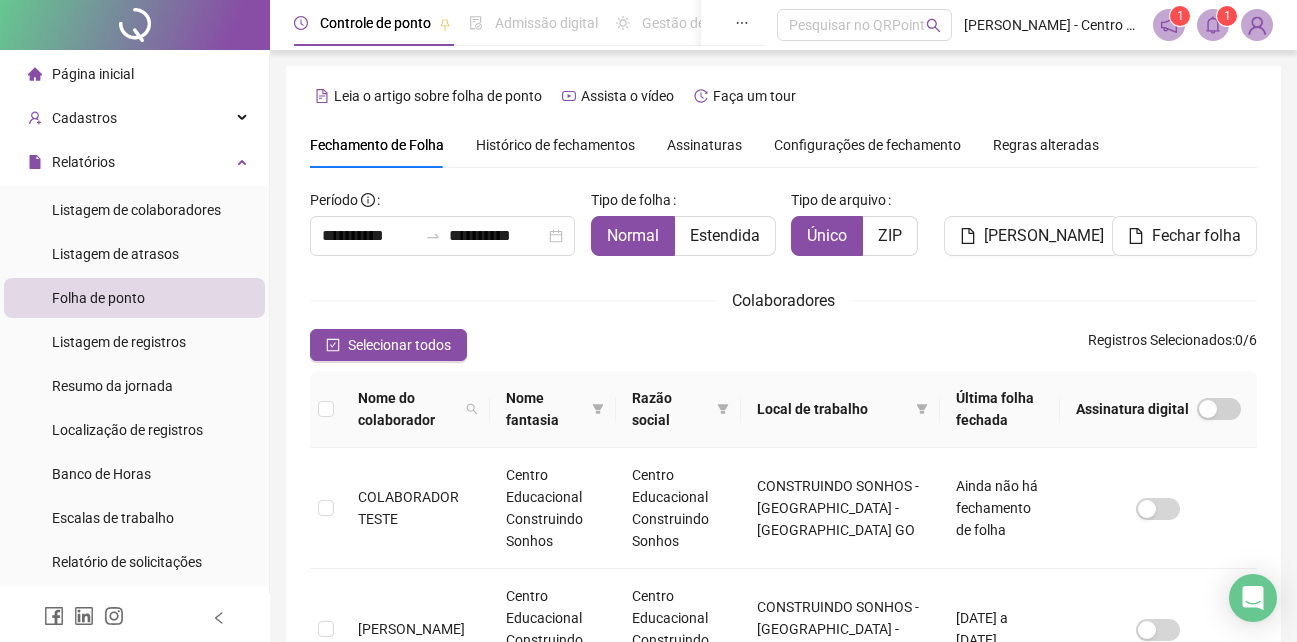 type on "**********" 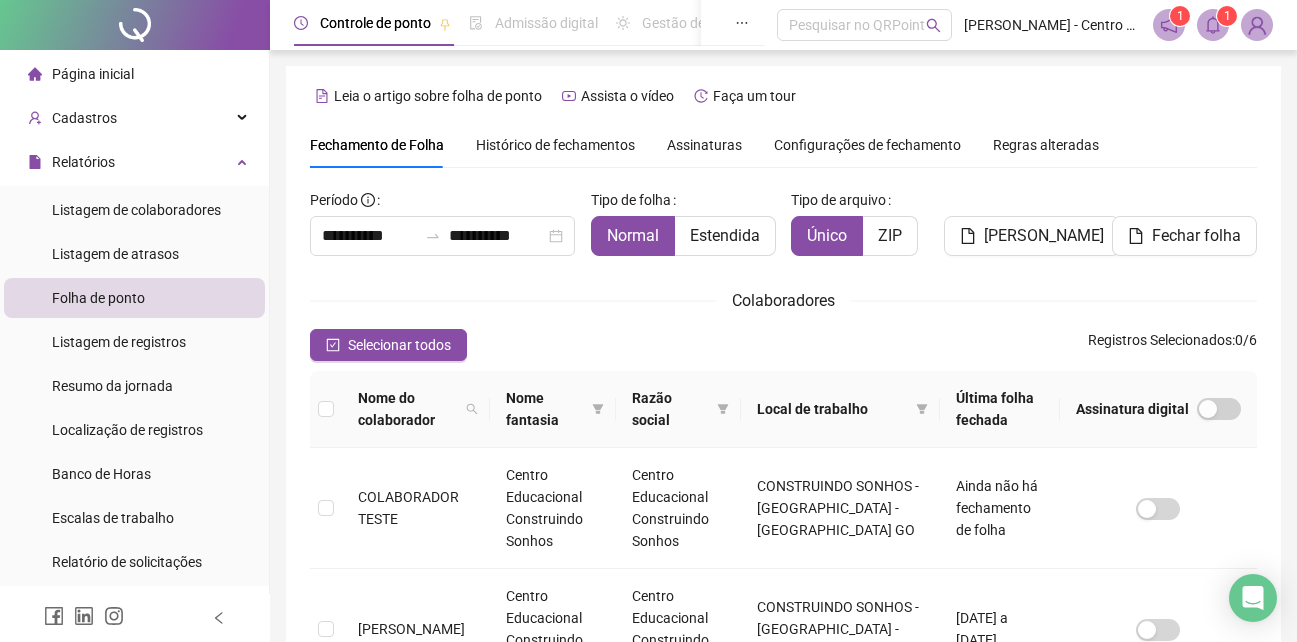 scroll, scrollTop: 88, scrollLeft: 0, axis: vertical 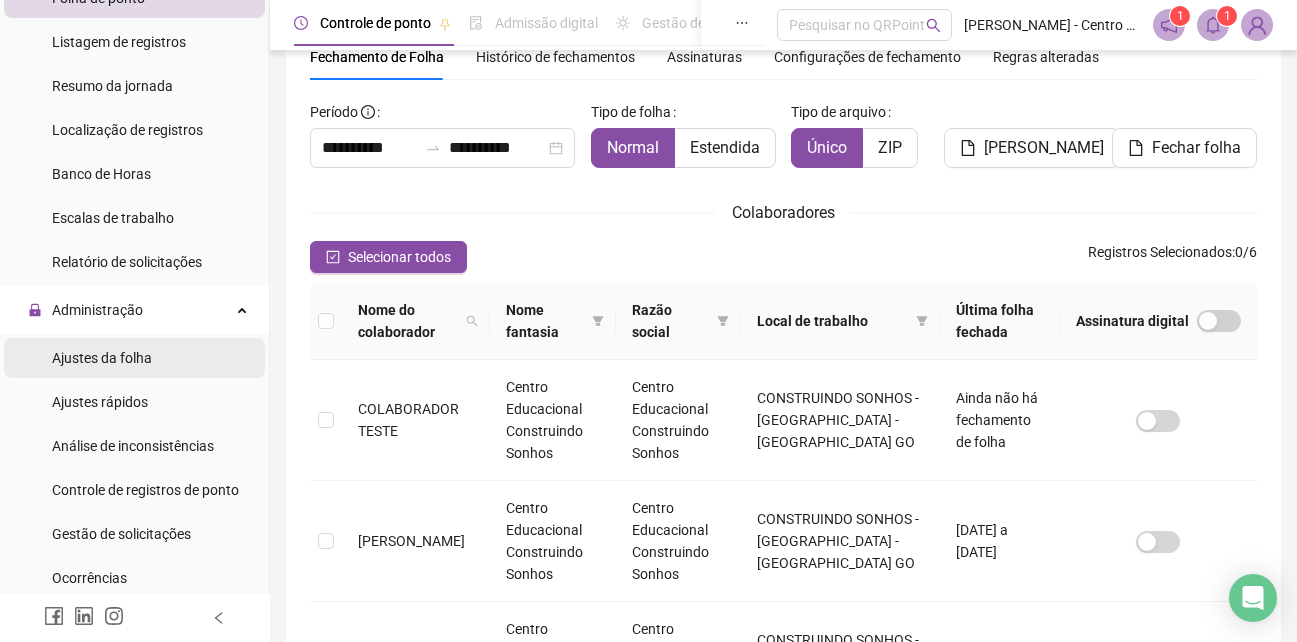 click on "Ajustes da folha" at bounding box center (102, 358) 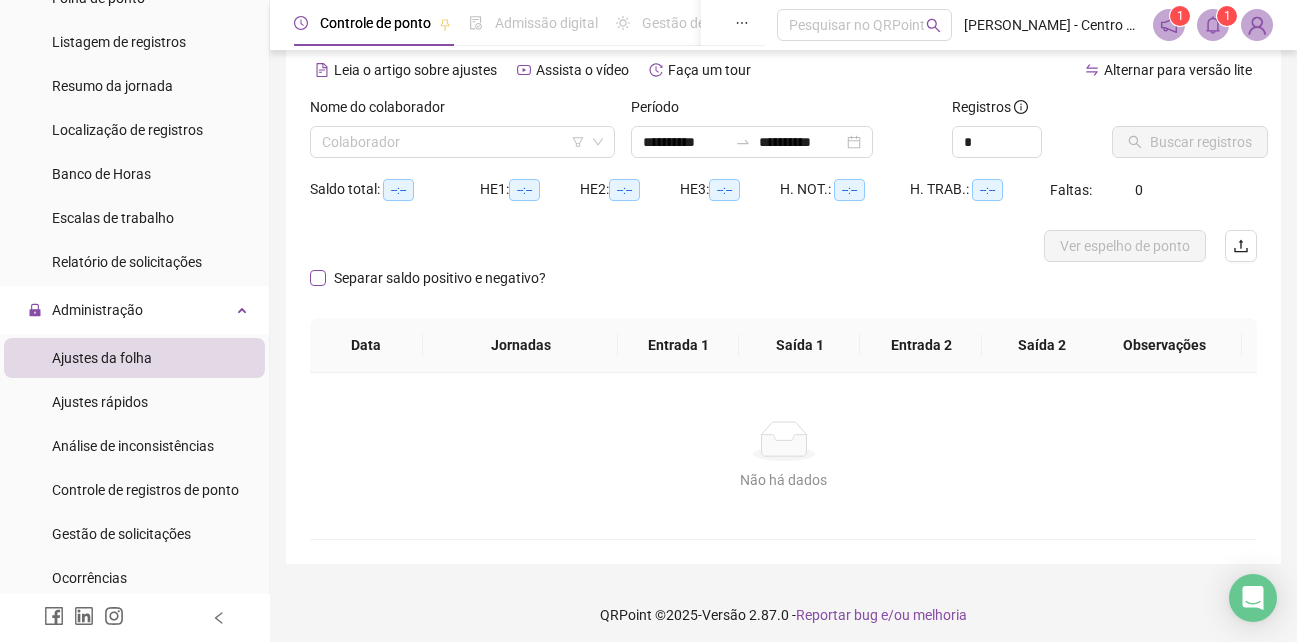 type on "**********" 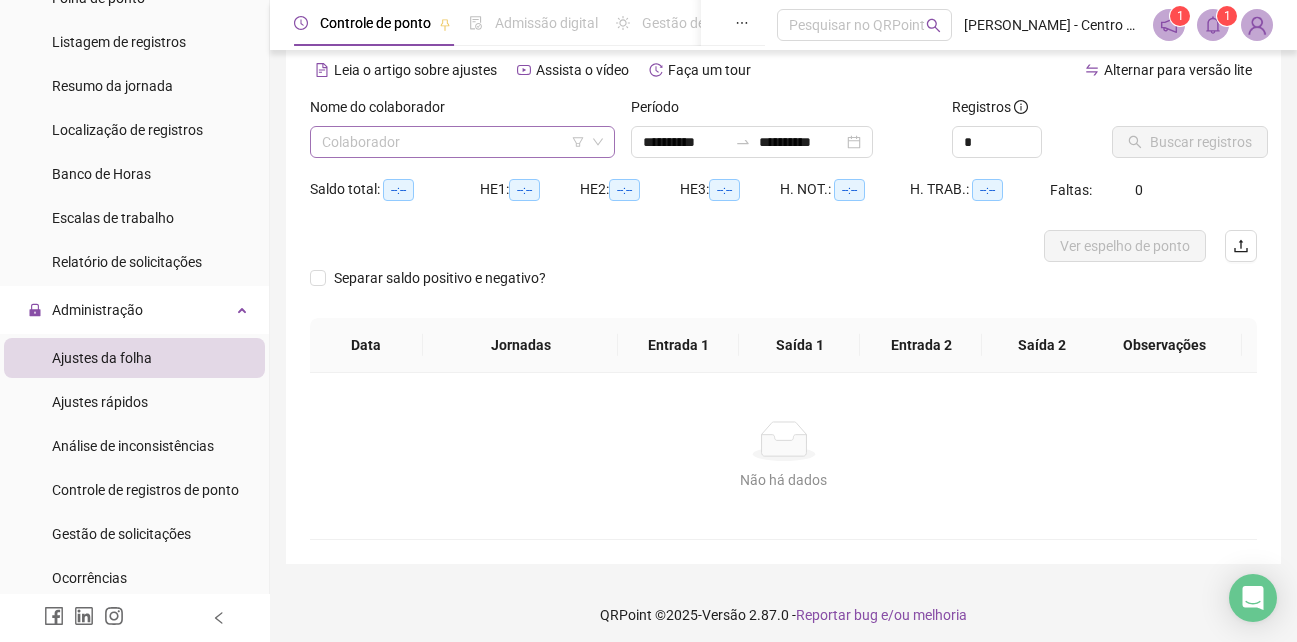 click at bounding box center [456, 142] 